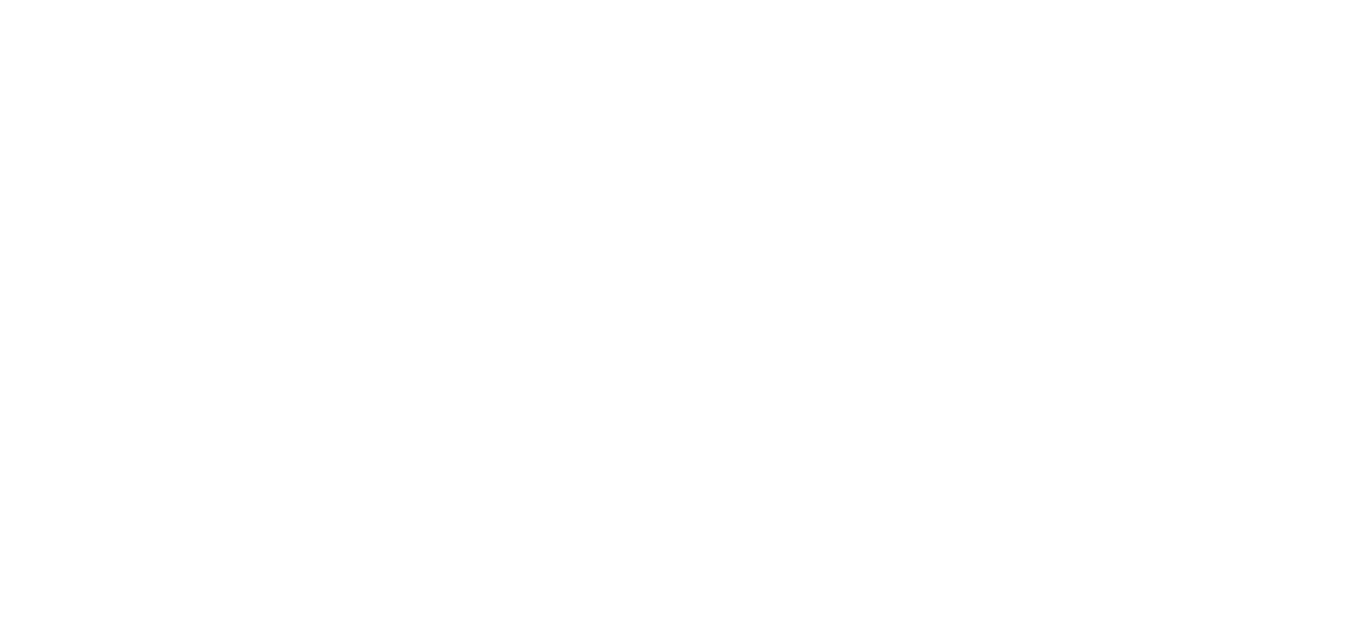 scroll, scrollTop: 0, scrollLeft: 0, axis: both 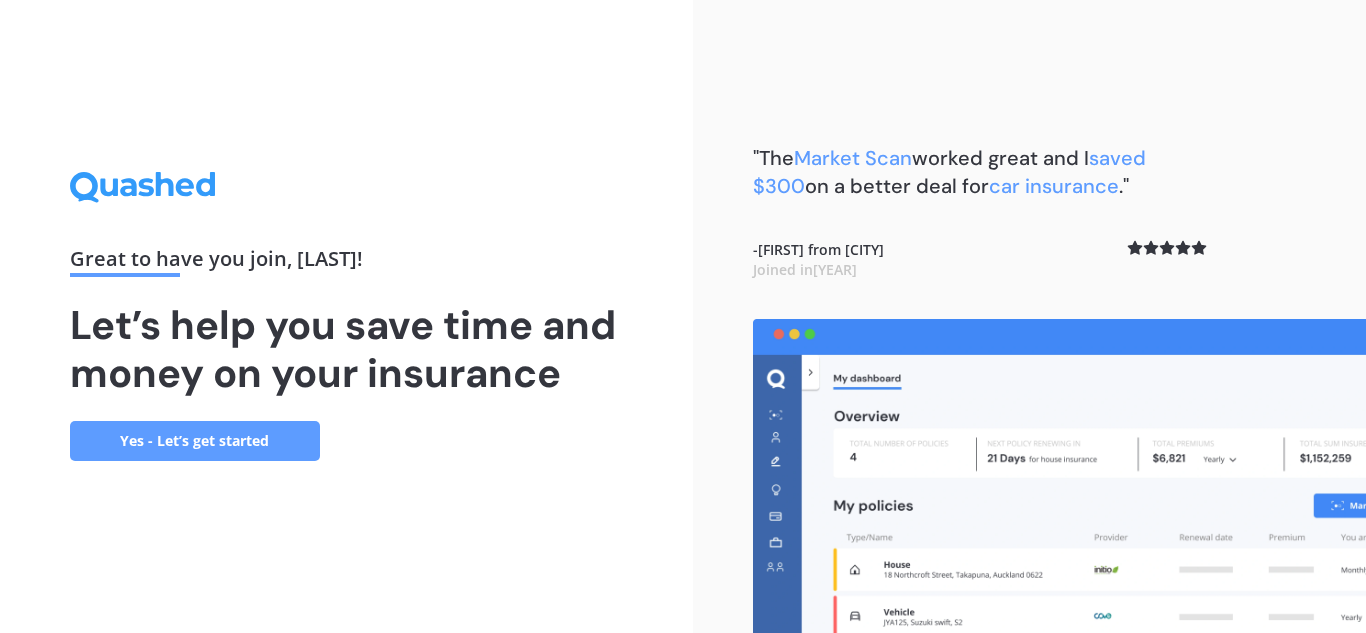 click on "Yes - Let’s get started" at bounding box center (195, 441) 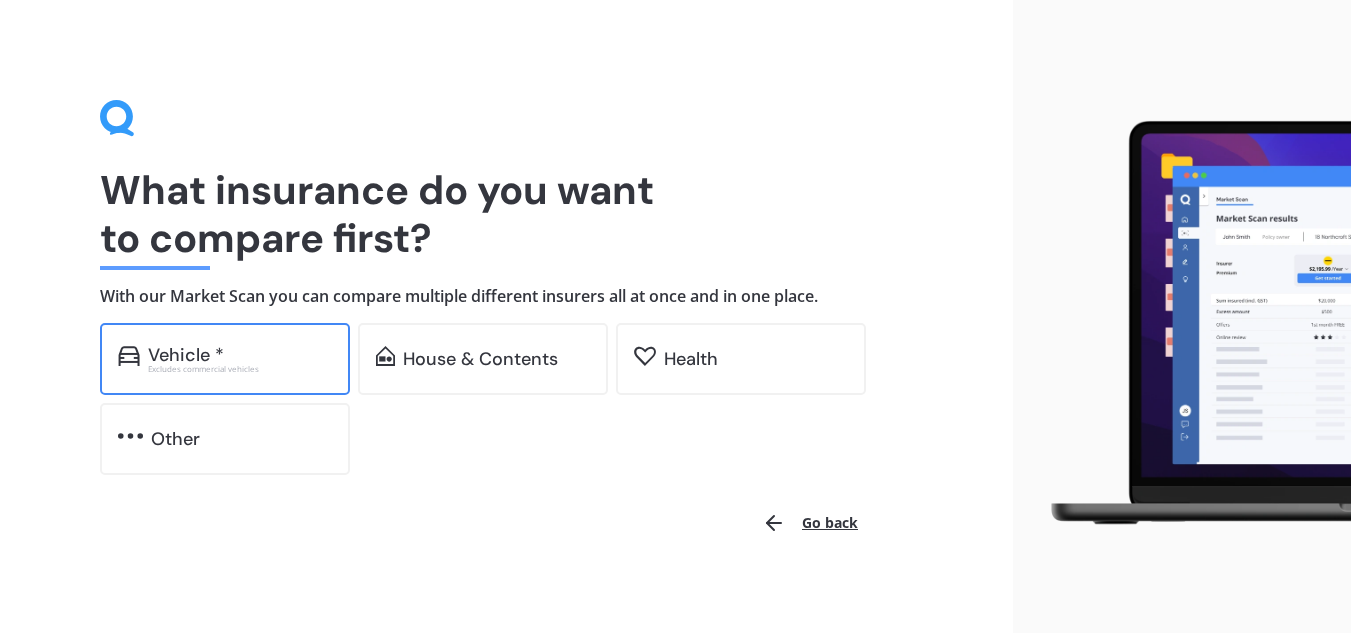 click on "Excludes commercial vehicles" at bounding box center [240, 369] 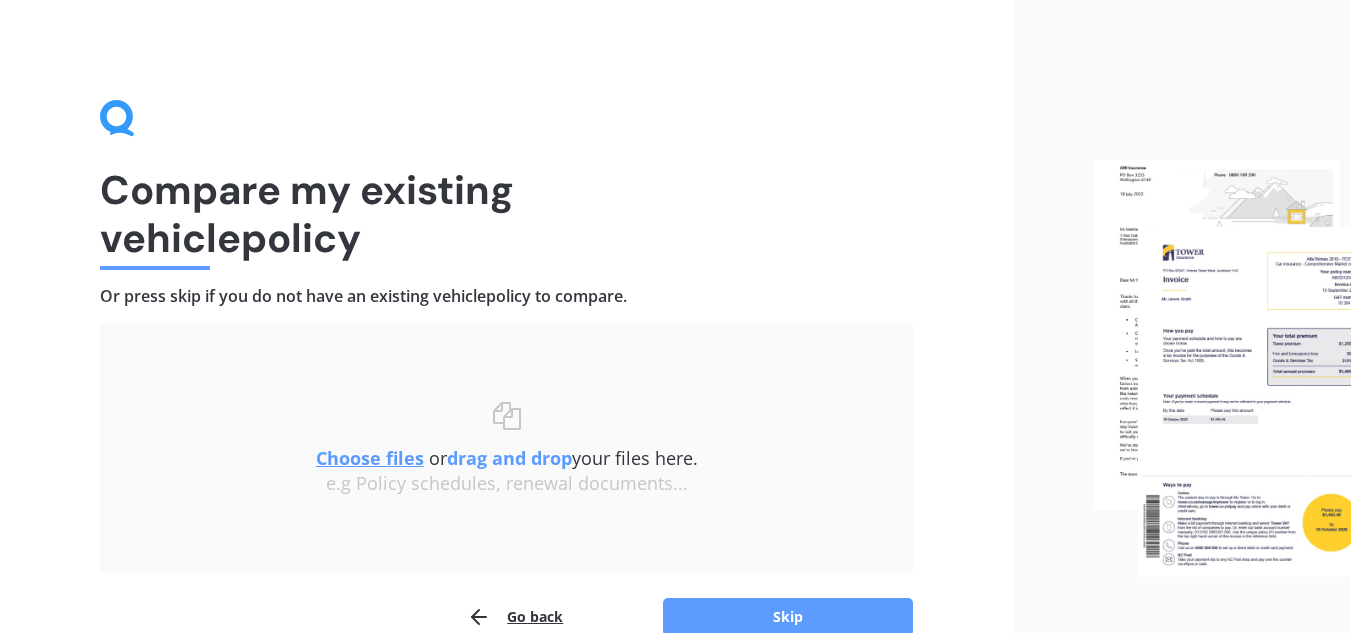 scroll, scrollTop: 100, scrollLeft: 0, axis: vertical 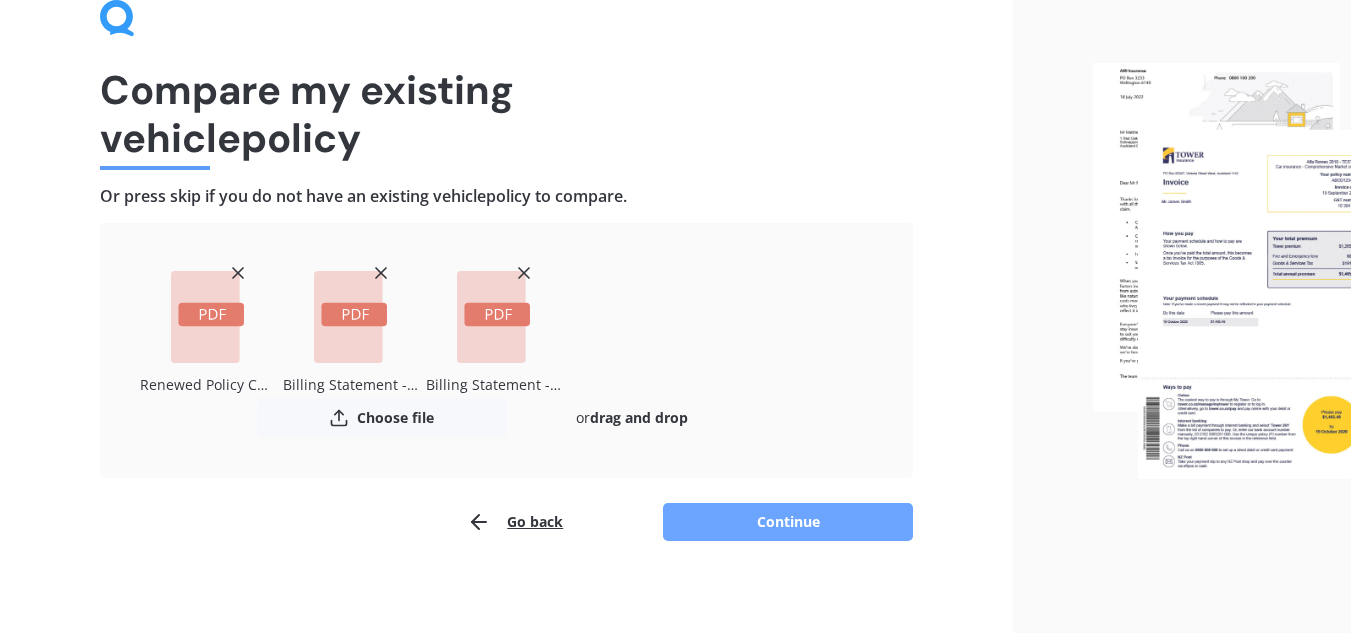click on "Continue" at bounding box center (788, 522) 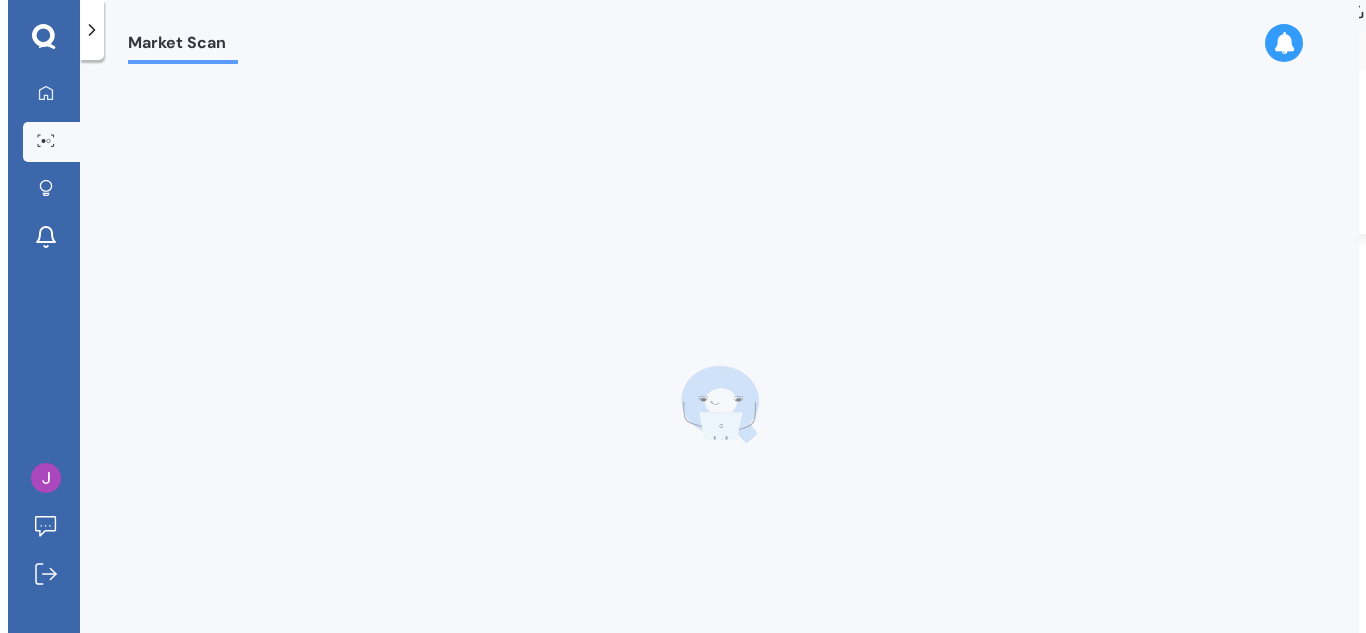 scroll, scrollTop: 0, scrollLeft: 0, axis: both 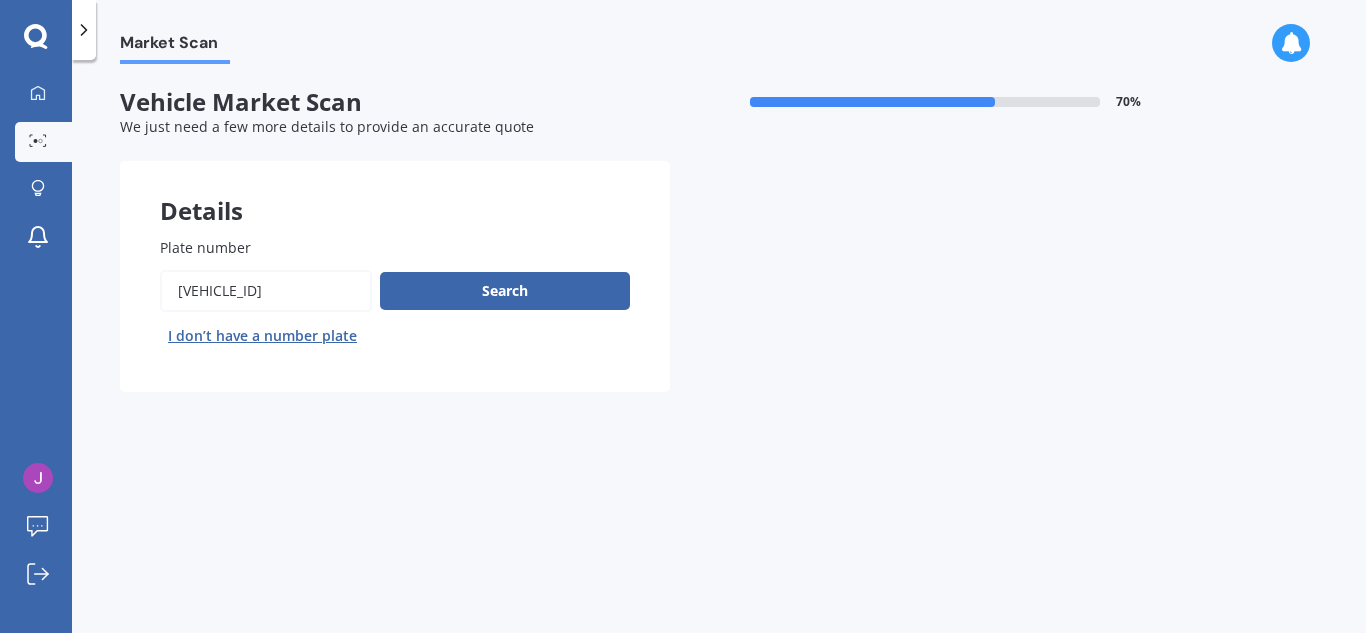 click on "Plate number" at bounding box center (266, 291) 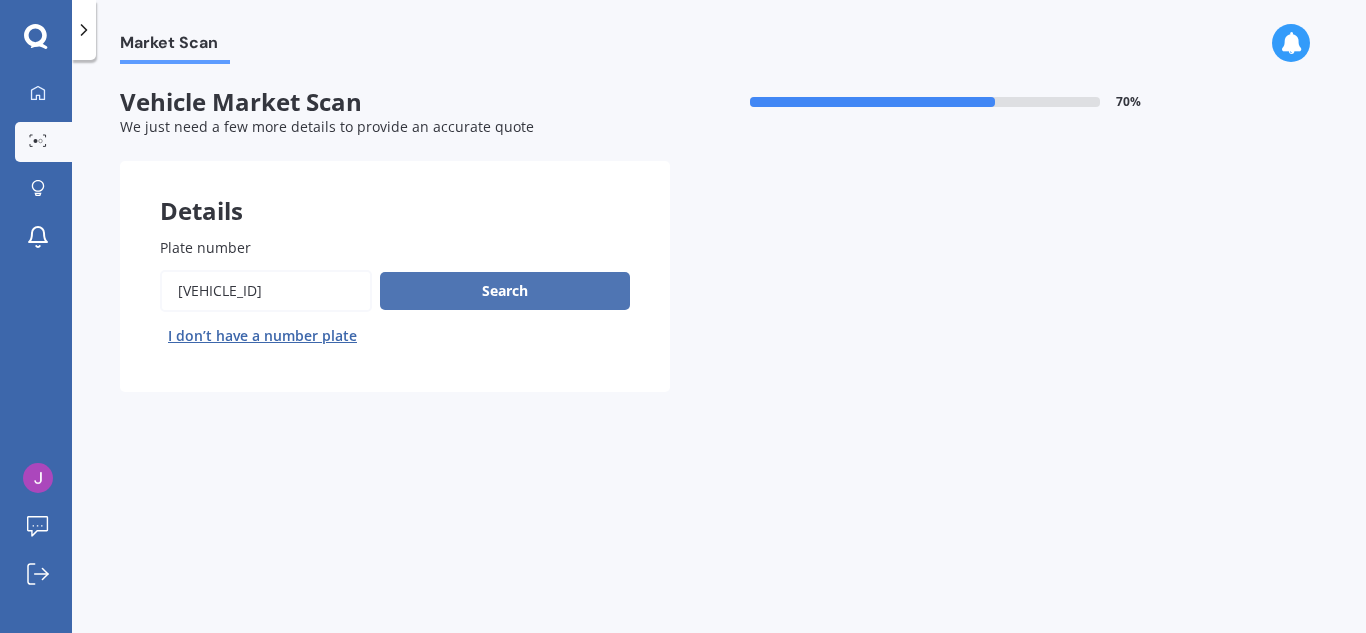 click on "Search" at bounding box center [505, 291] 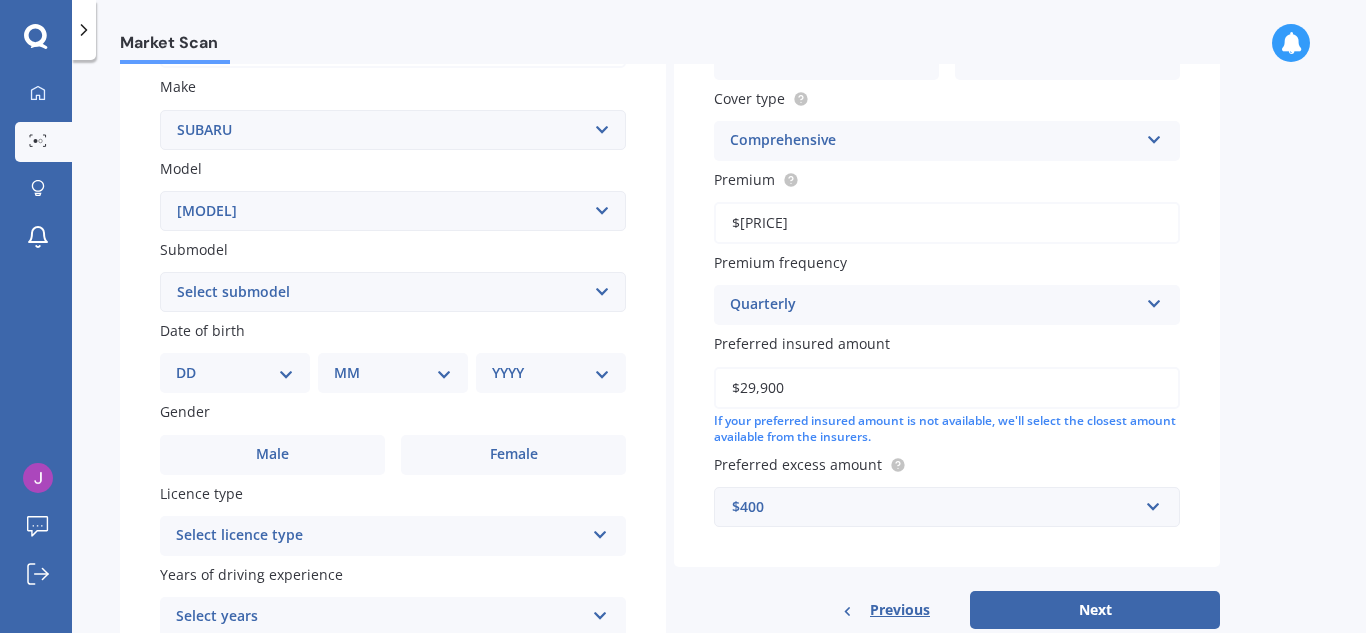 scroll, scrollTop: 400, scrollLeft: 0, axis: vertical 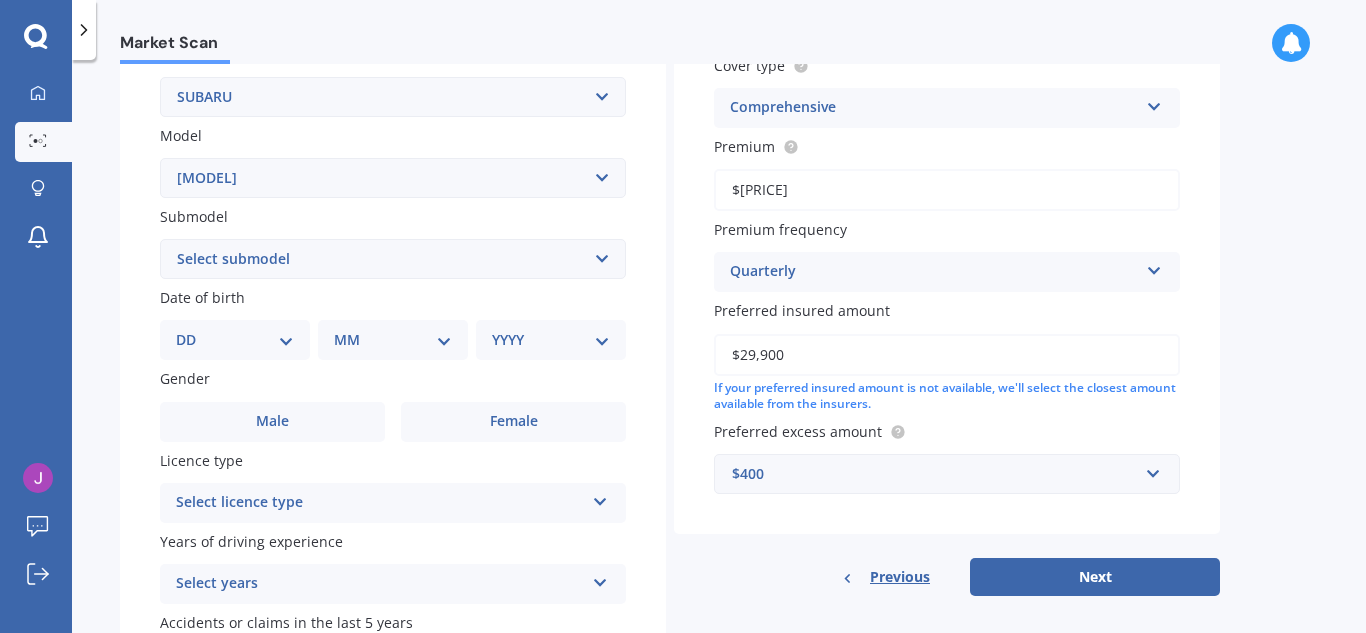 click on "DD 01 02 03 04 05 06 07 08 09 10 11 12 13 14 15 16 17 18 19 20 21 22 23 24 25 26 27 28 29 30 31" at bounding box center [235, 340] 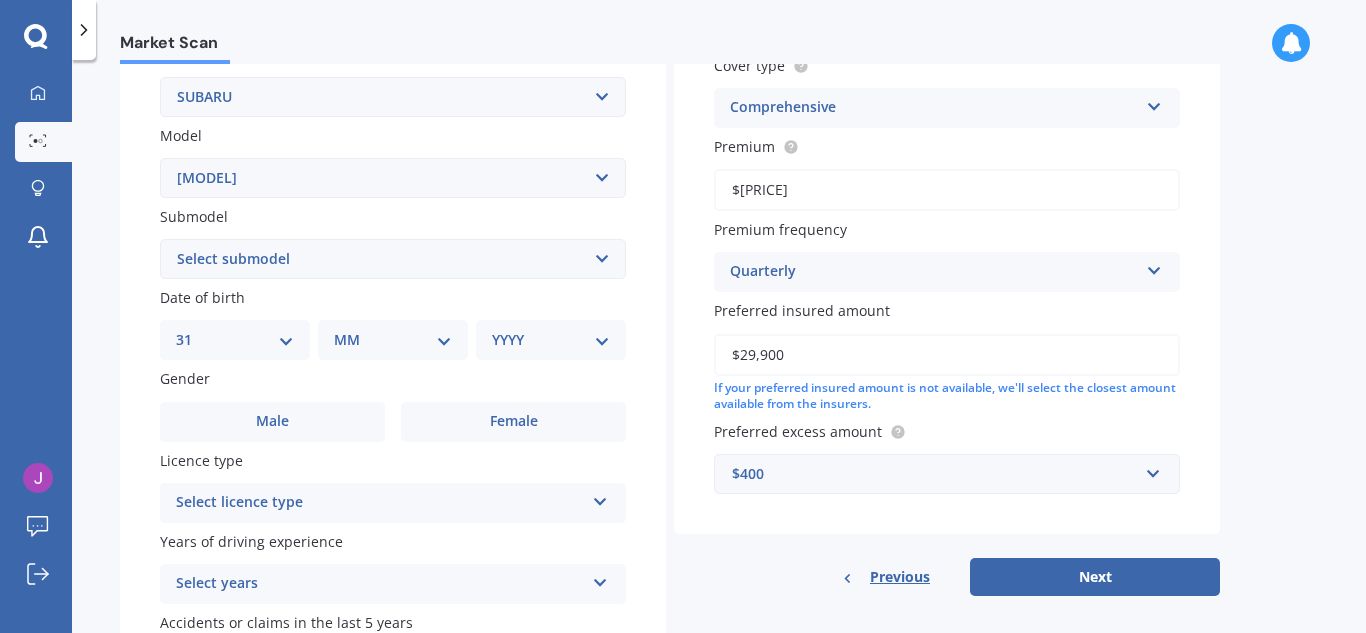 click on "DD 01 02 03 04 05 06 07 08 09 10 11 12 13 14 15 16 17 18 19 20 21 22 23 24 25 26 27 28 29 30 31" at bounding box center [235, 340] 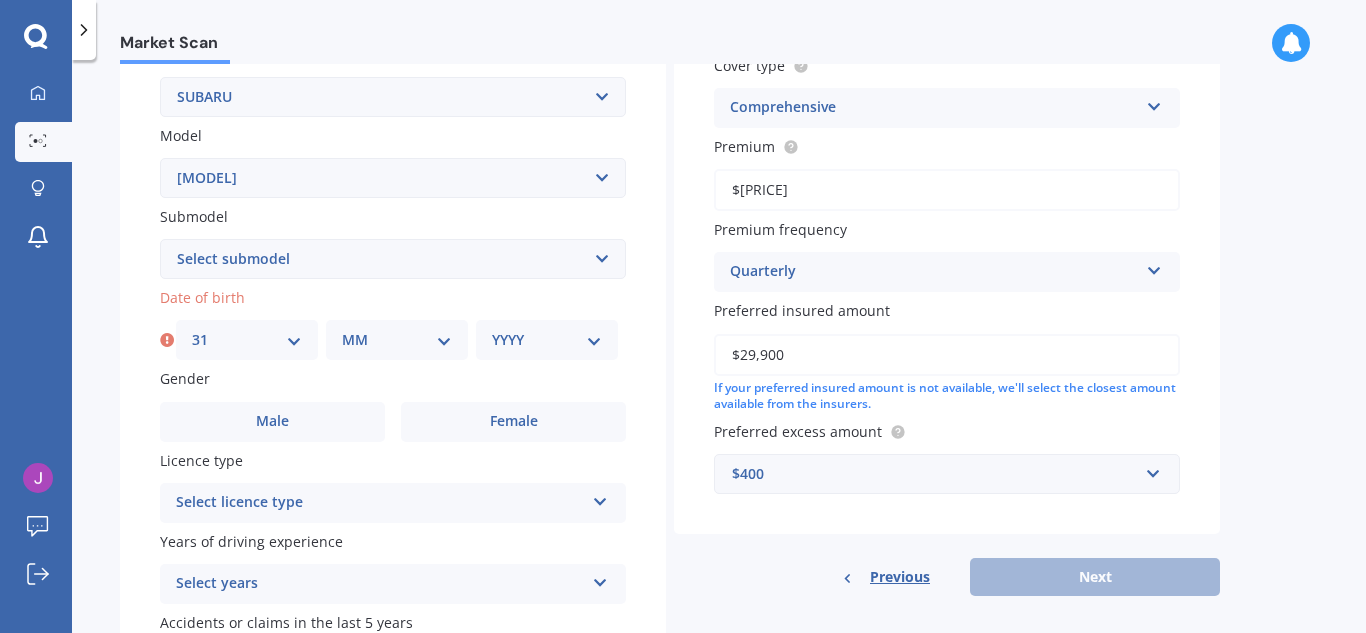 click on "MM [NUMBER] [NUMBER] [NUMBER] [NUMBER] [NUMBER] [NUMBER] [NUMBER] [NUMBER] [NUMBER] [NUMBER] [NUMBER]" at bounding box center (397, 340) 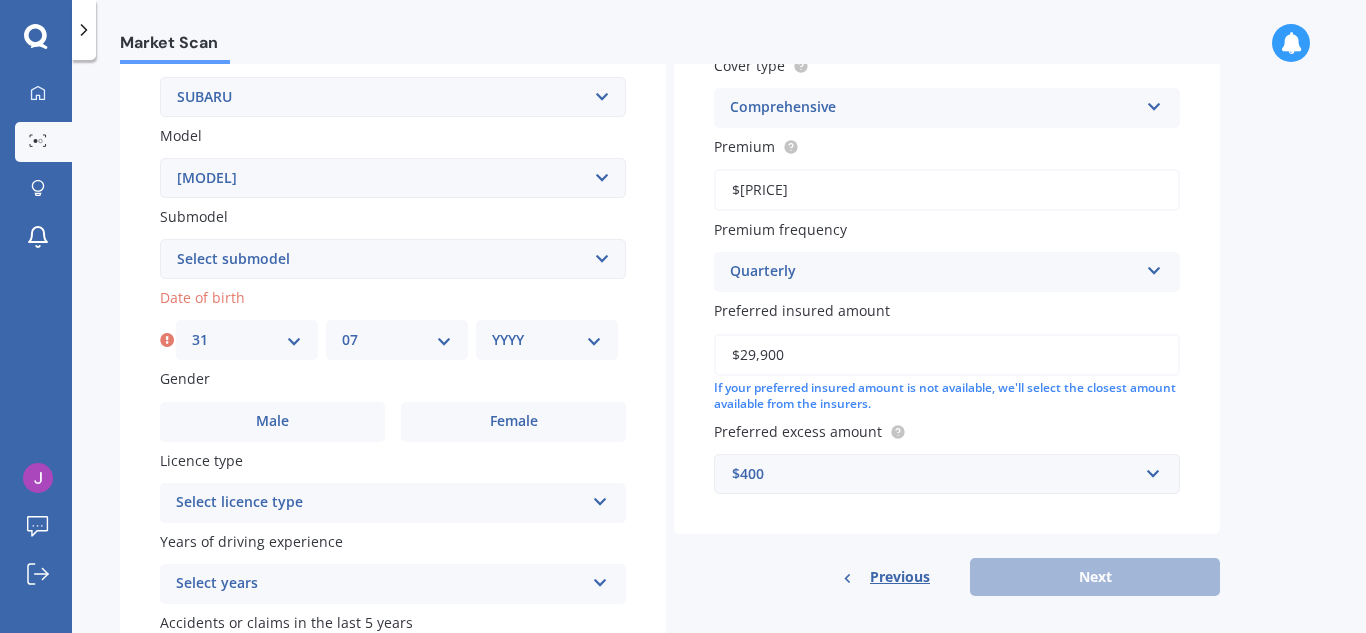 click on "MM [NUMBER] [NUMBER] [NUMBER] [NUMBER] [NUMBER] [NUMBER] [NUMBER] [NUMBER] [NUMBER] [NUMBER] [NUMBER]" at bounding box center (397, 340) 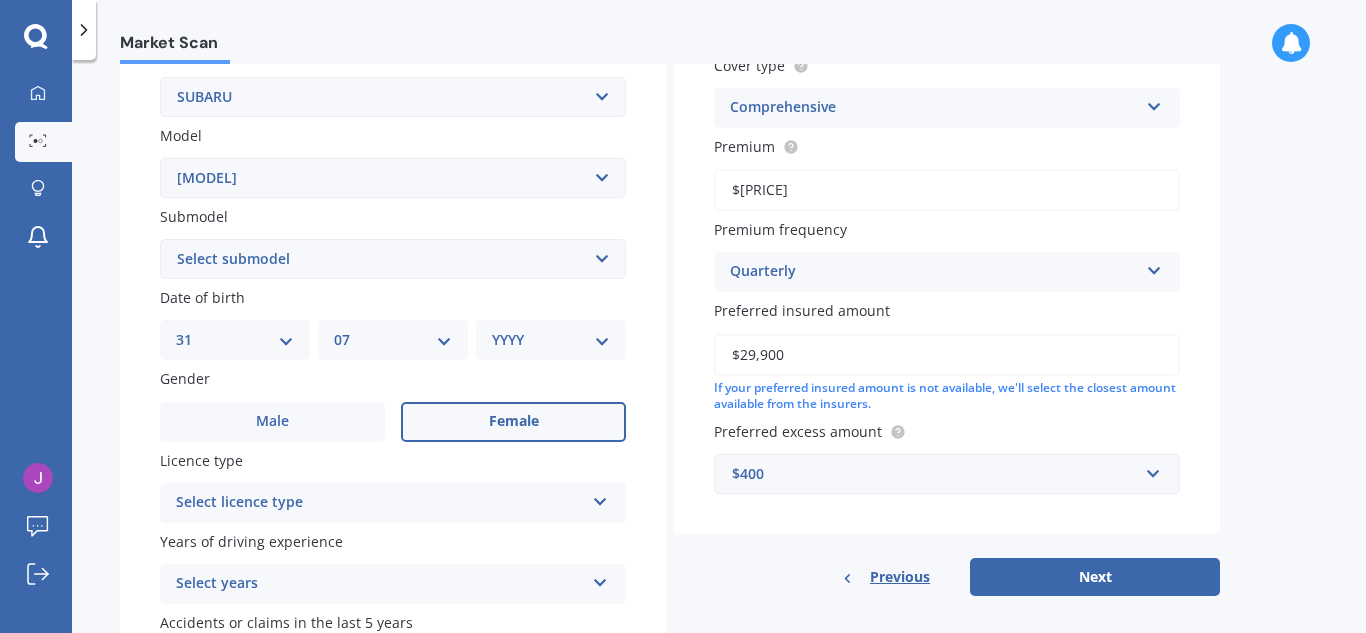 click on "Female" at bounding box center (272, 421) 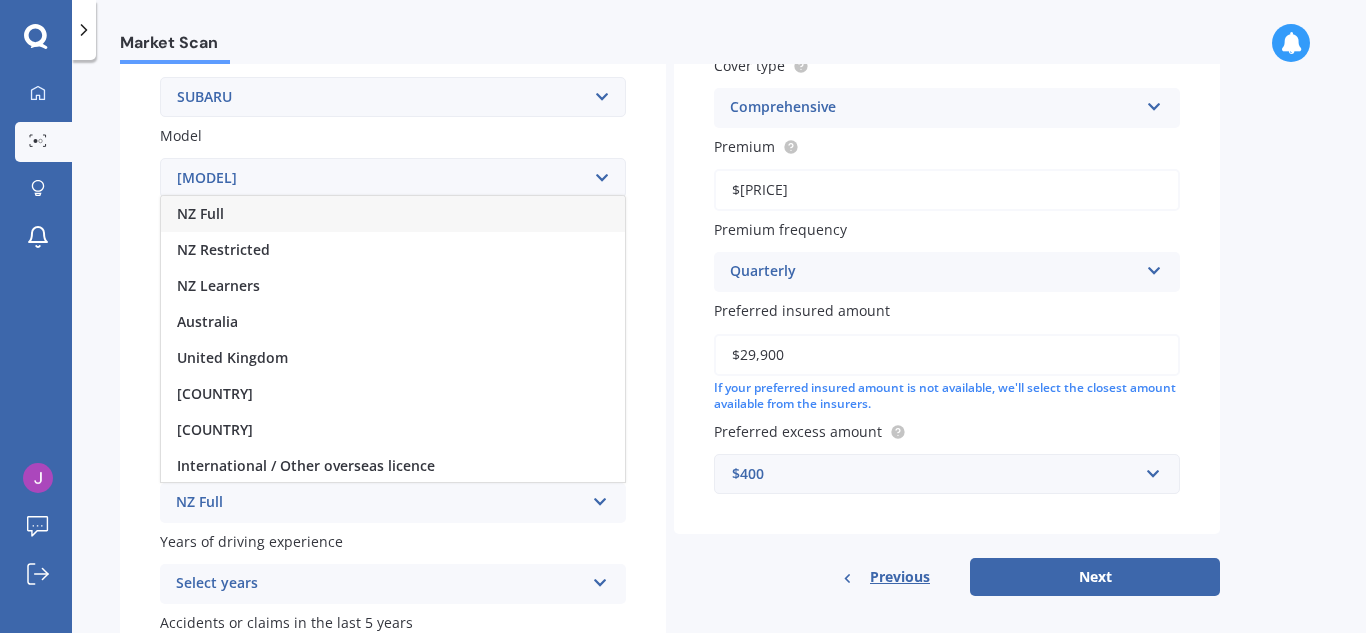 click on "NZ Full" at bounding box center (393, 214) 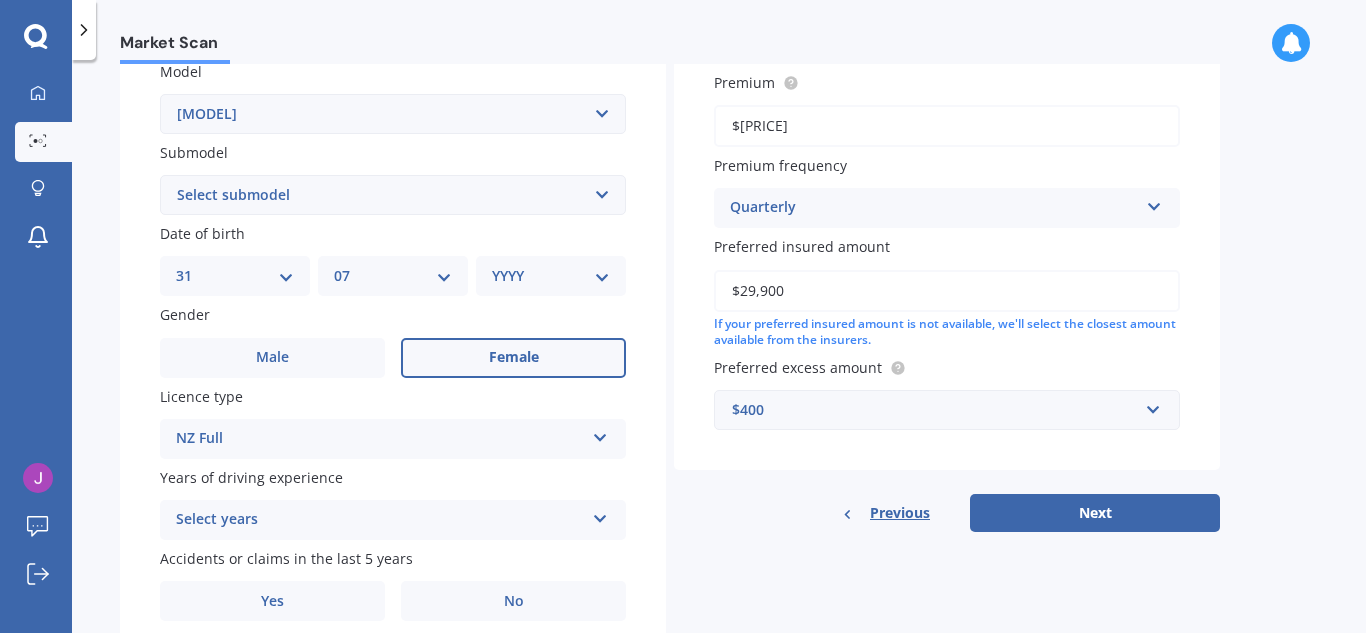 scroll, scrollTop: 544, scrollLeft: 0, axis: vertical 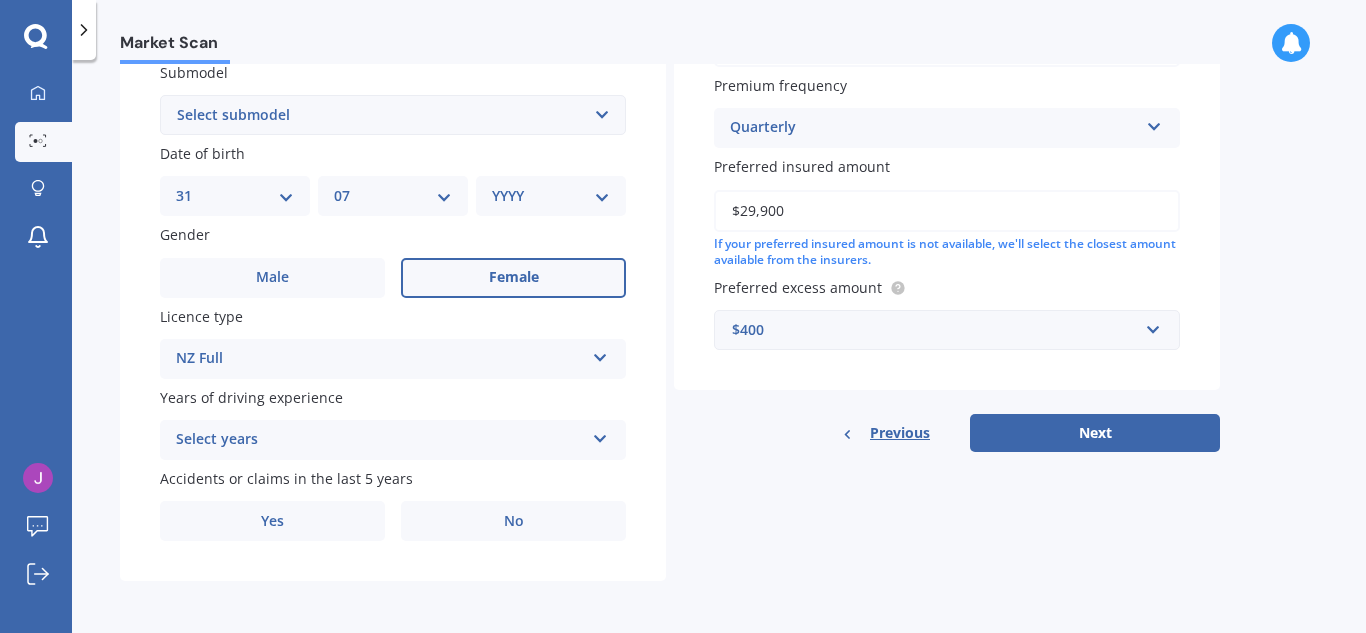 click at bounding box center (600, 354) 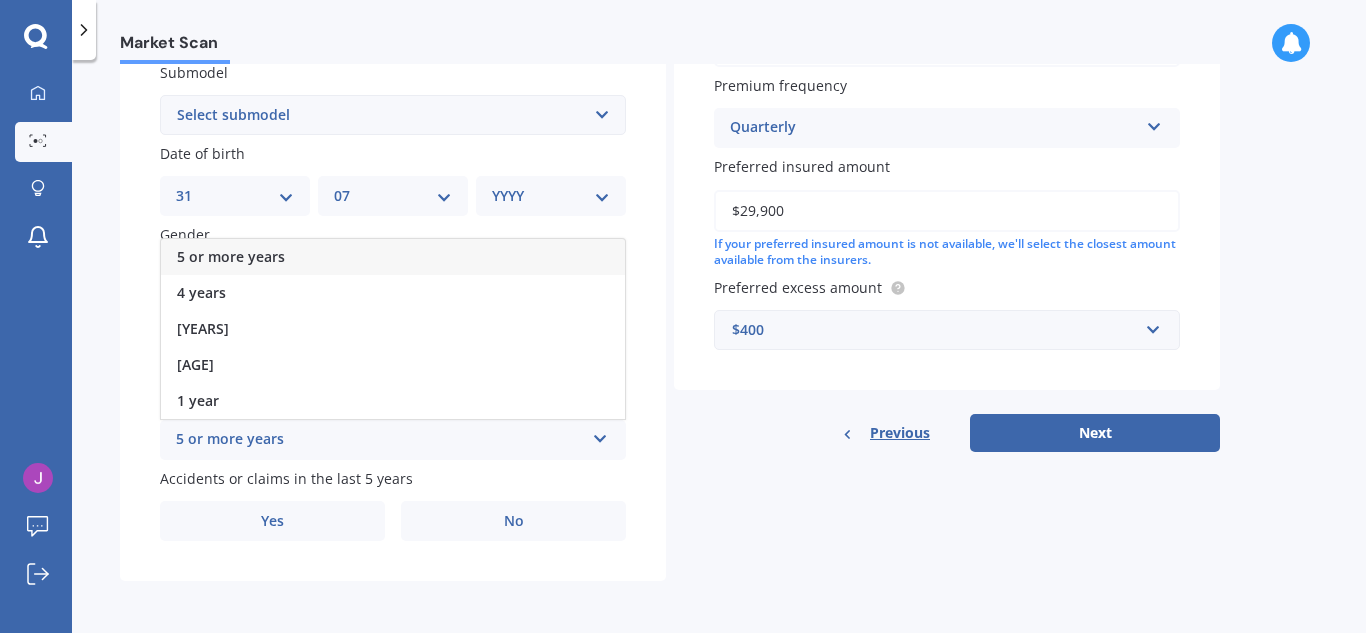 click on "5 or more years" at bounding box center (393, 257) 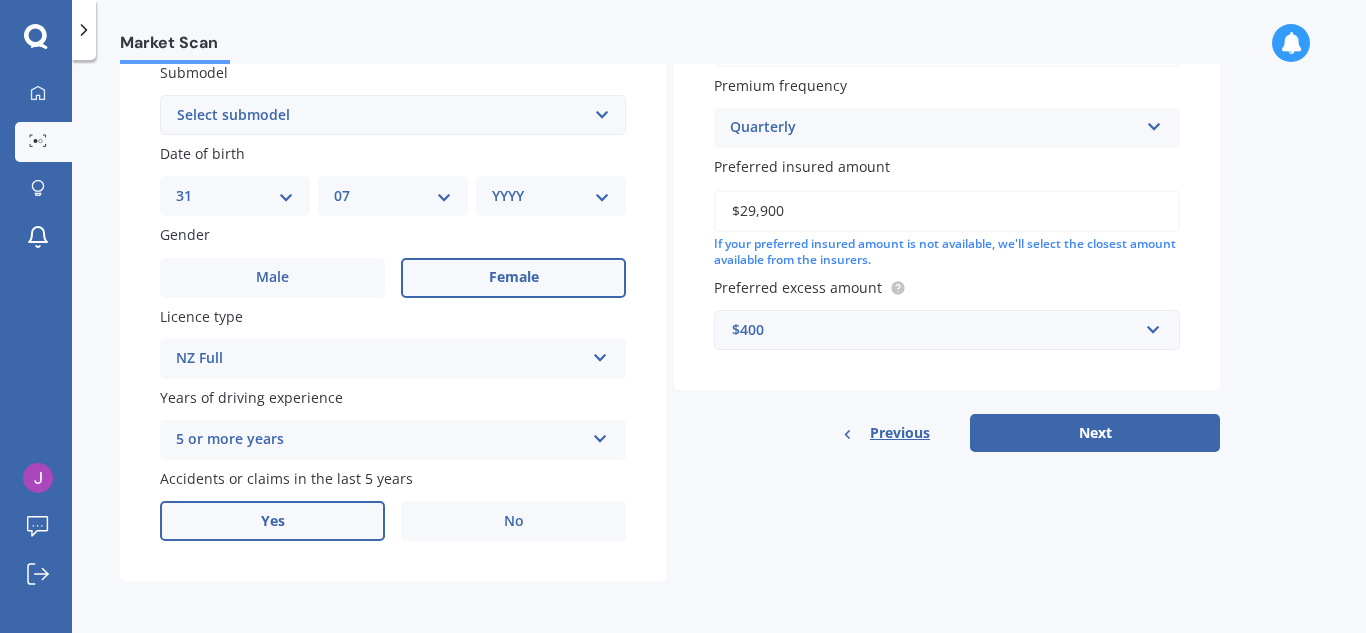 click on "Yes" at bounding box center [272, 277] 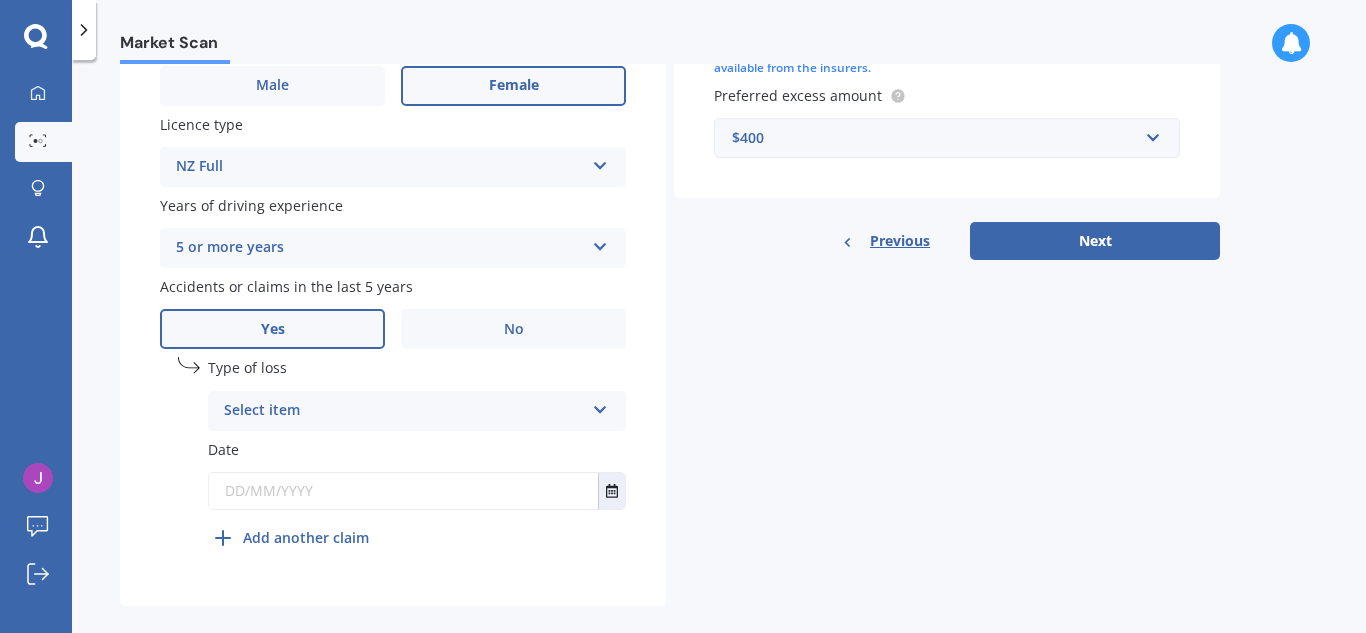 scroll, scrollTop: 744, scrollLeft: 0, axis: vertical 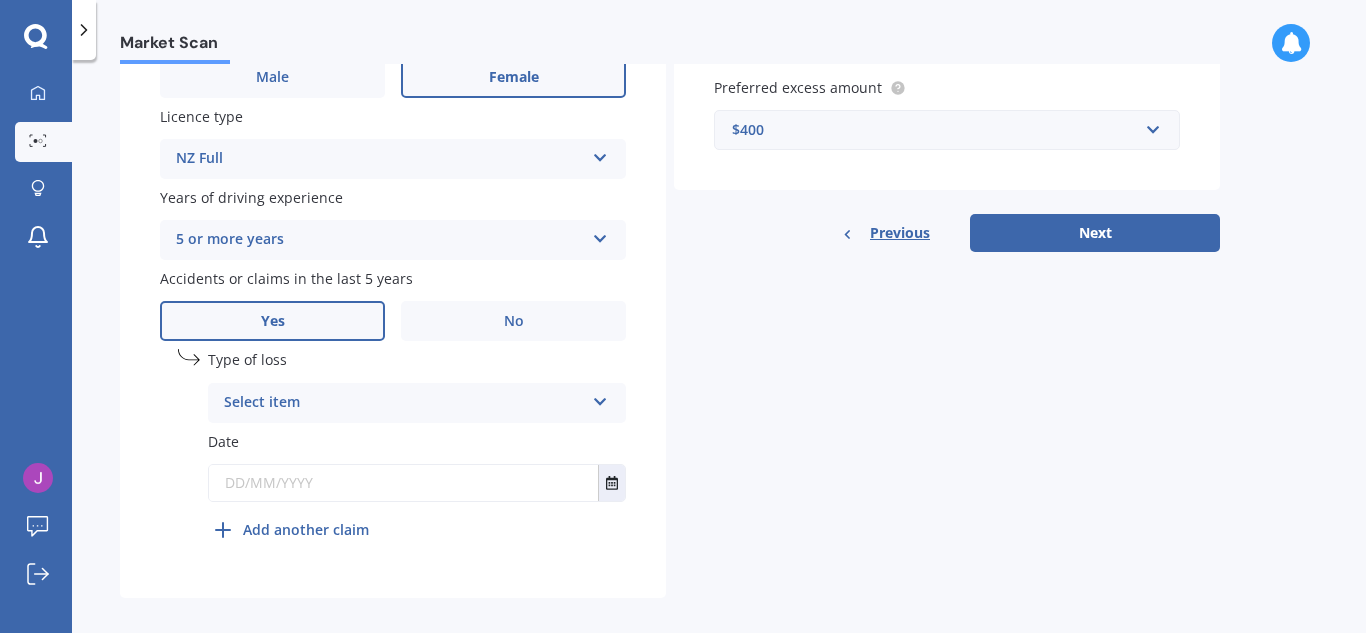 click at bounding box center [600, 398] 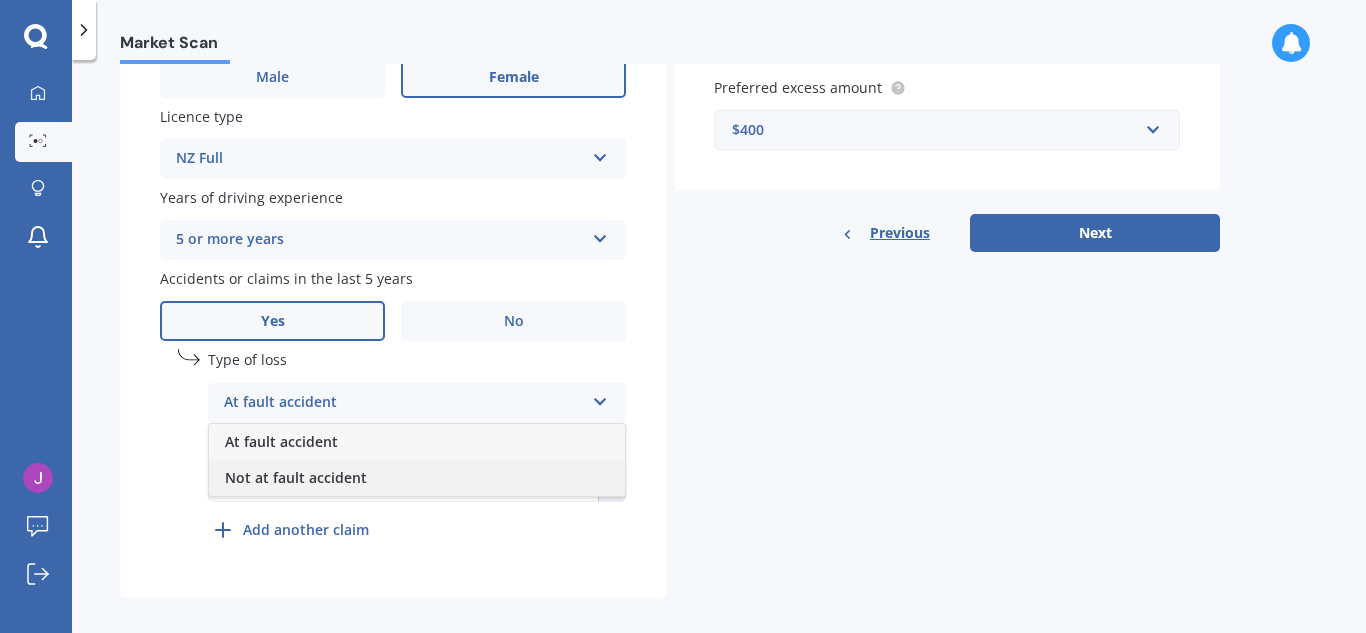 click on "Not at fault accident" at bounding box center (417, 478) 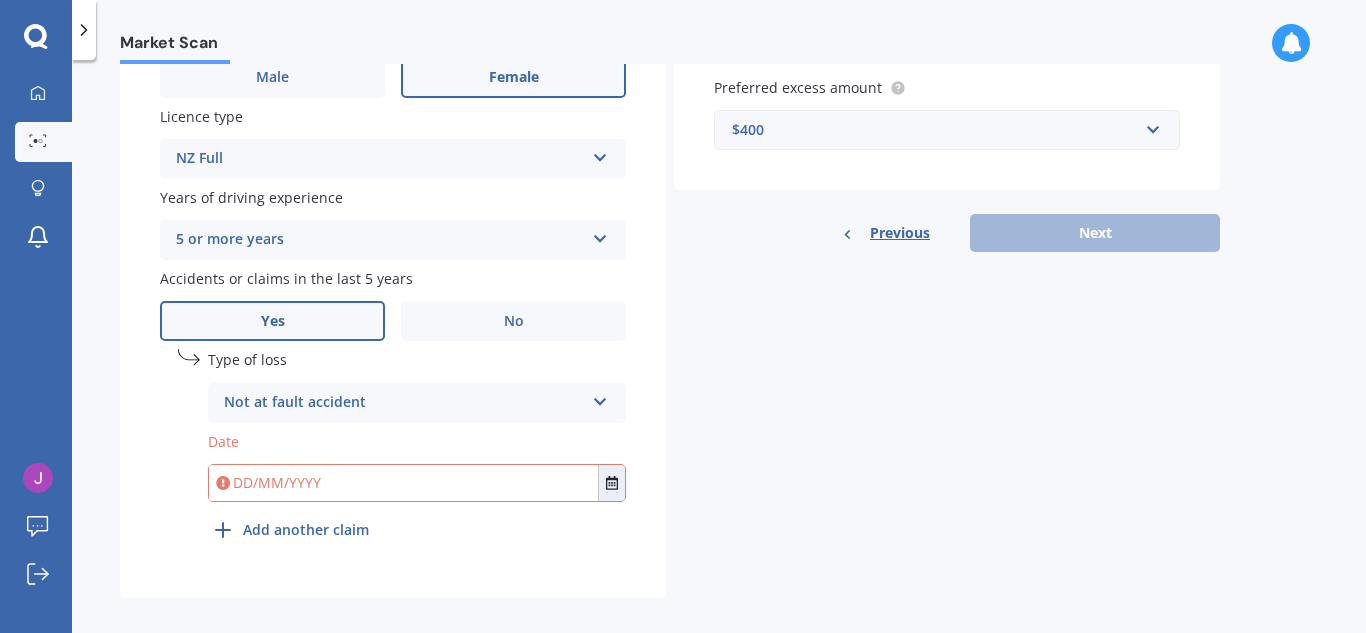 click at bounding box center (403, 483) 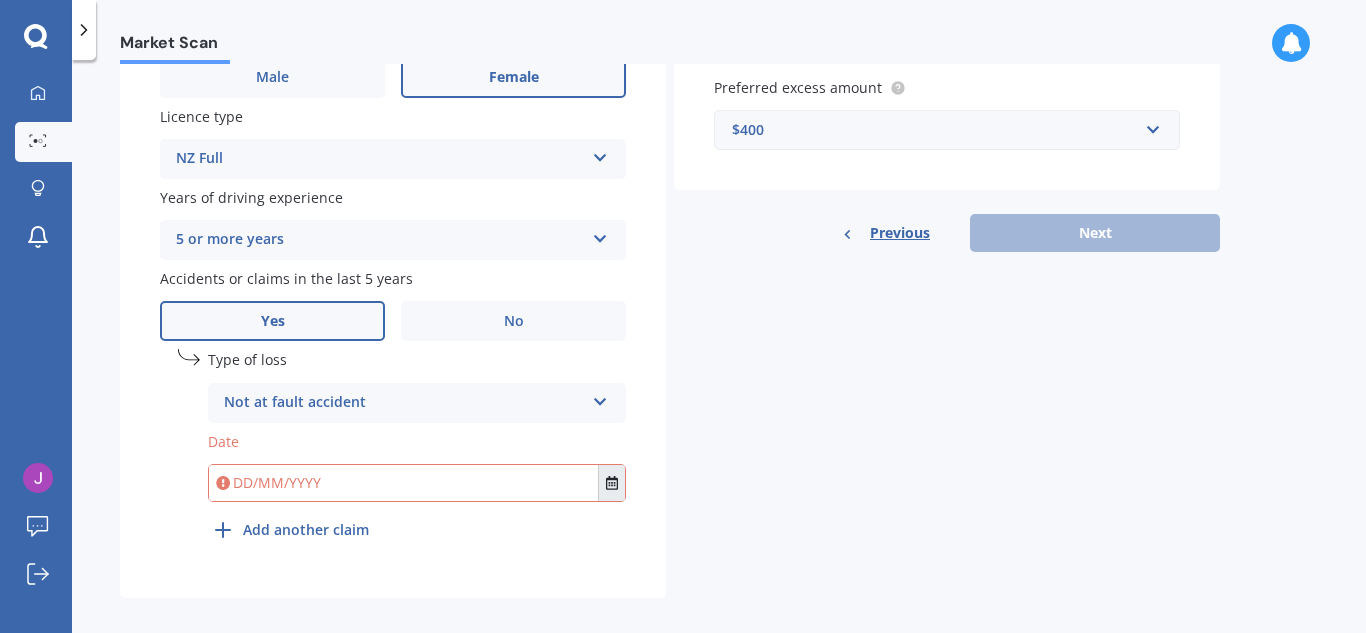 click at bounding box center [612, 483] 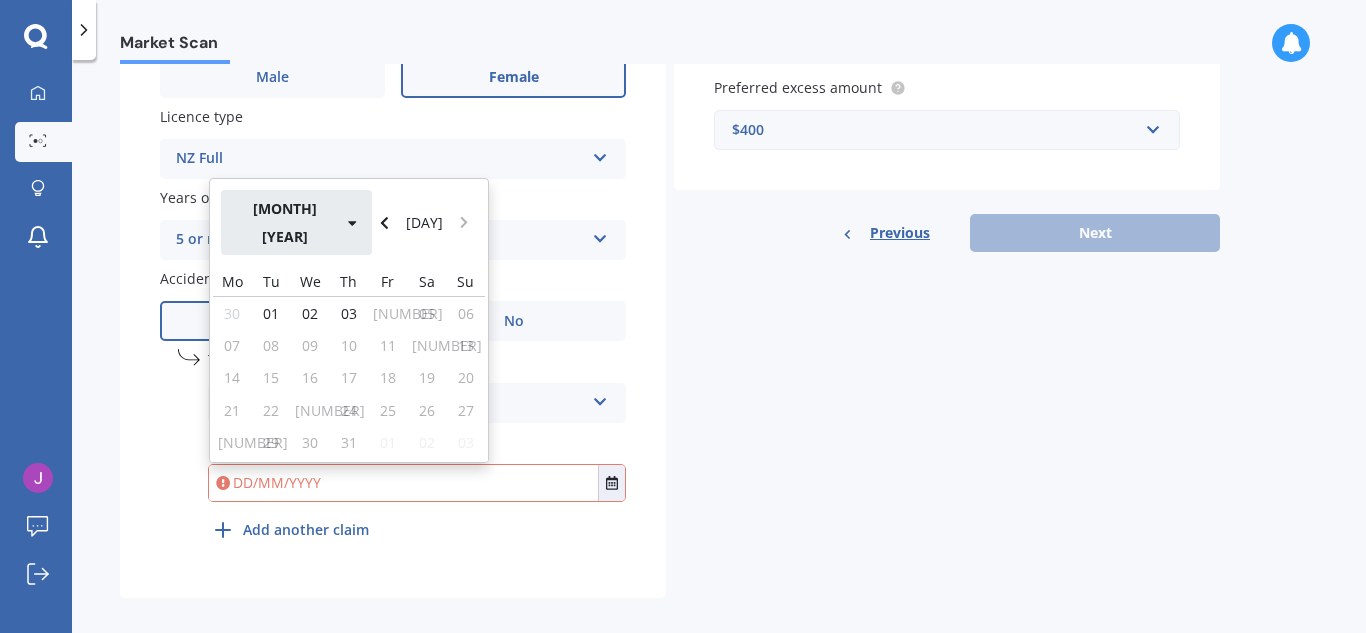 click at bounding box center [352, 223] 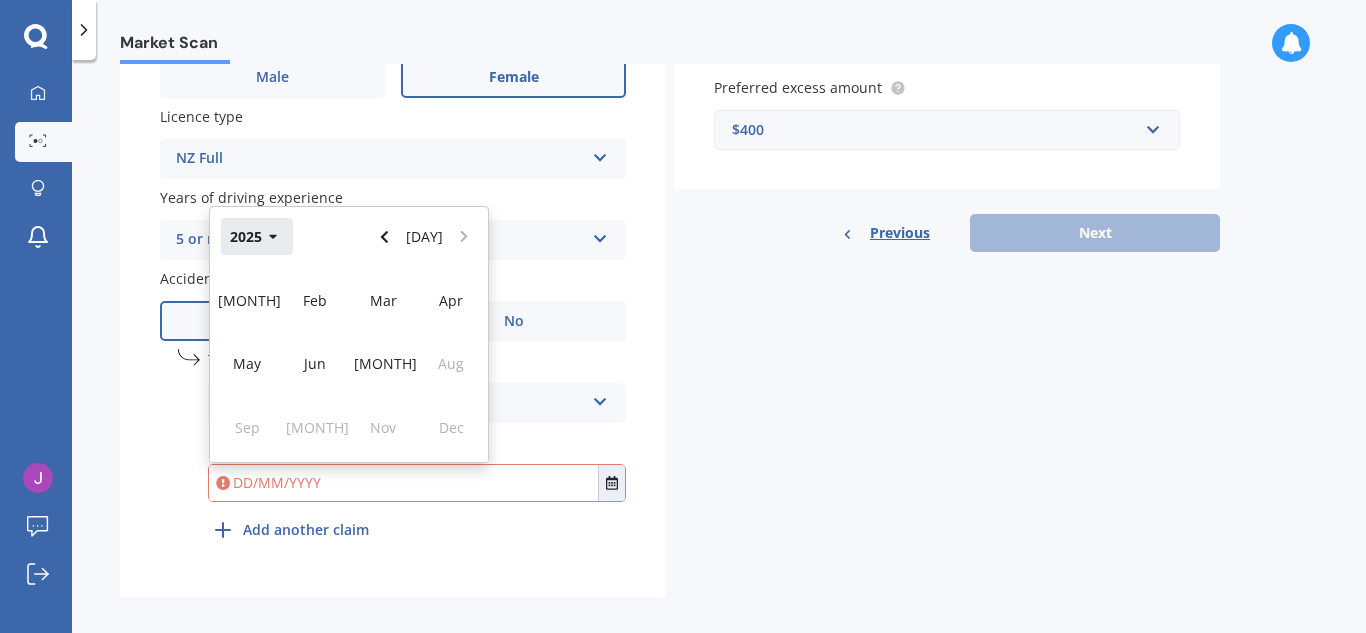 click at bounding box center (273, 237) 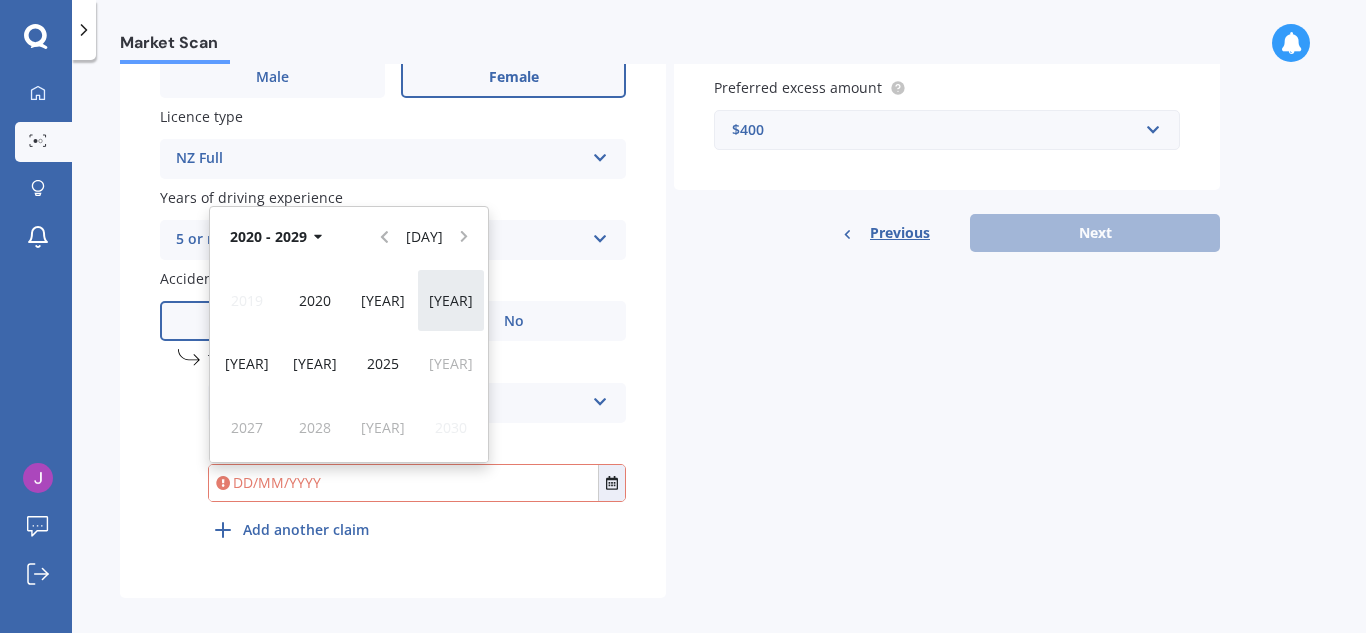 click on "[YEAR]" at bounding box center [451, 300] 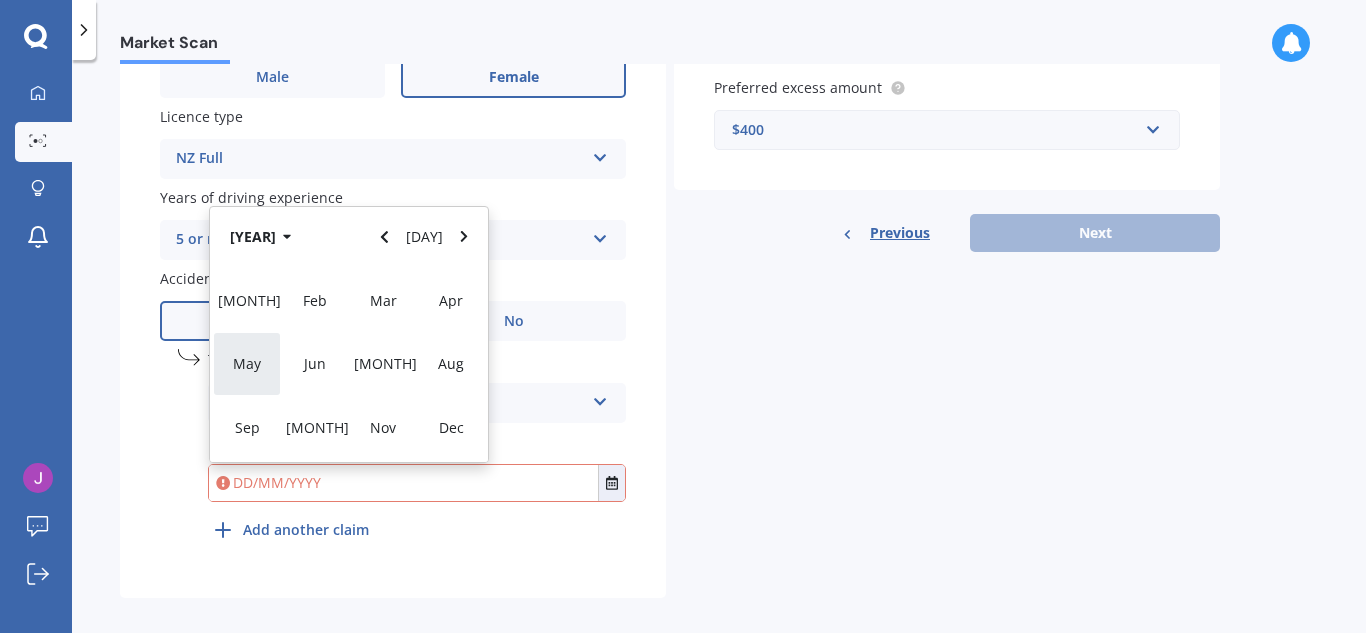 click on "May" at bounding box center (247, 363) 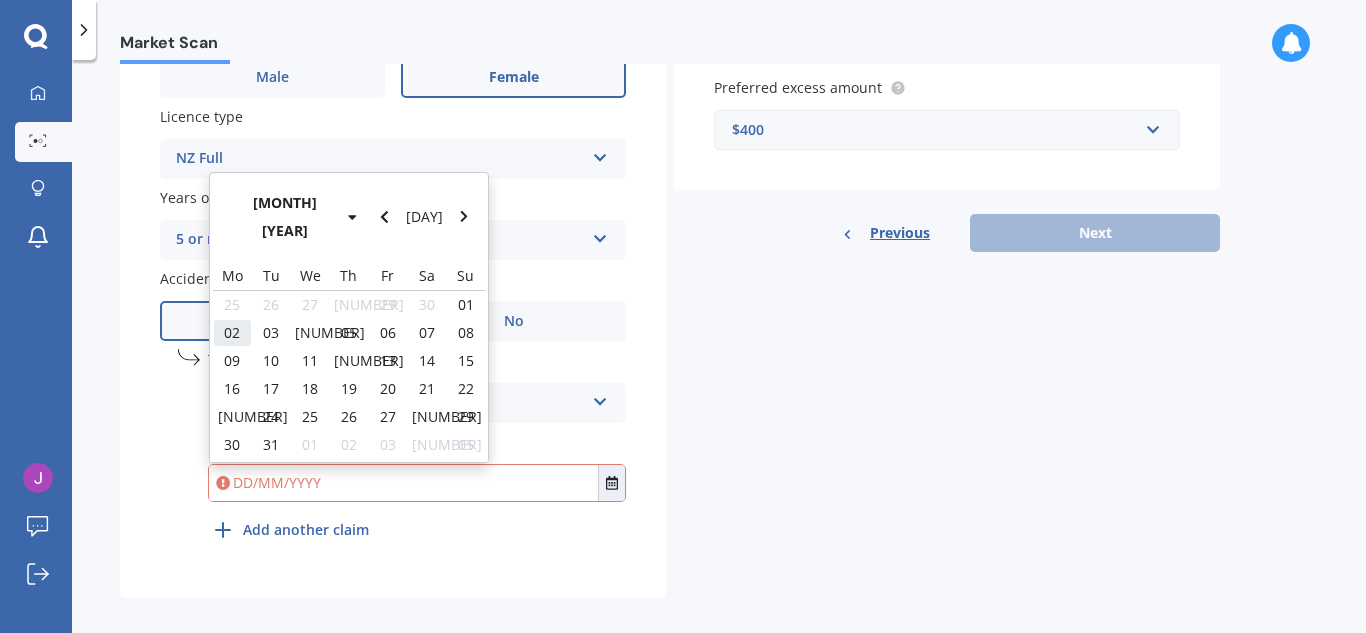 click on "02" at bounding box center (232, 332) 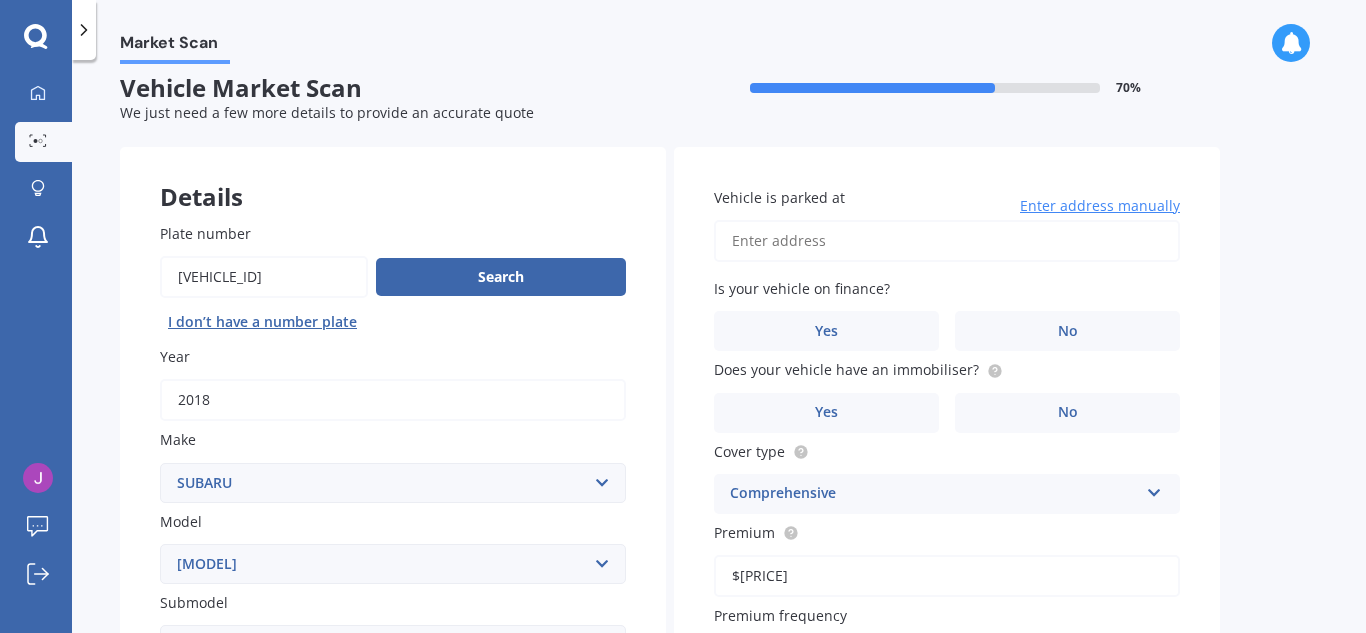 scroll, scrollTop: 0, scrollLeft: 0, axis: both 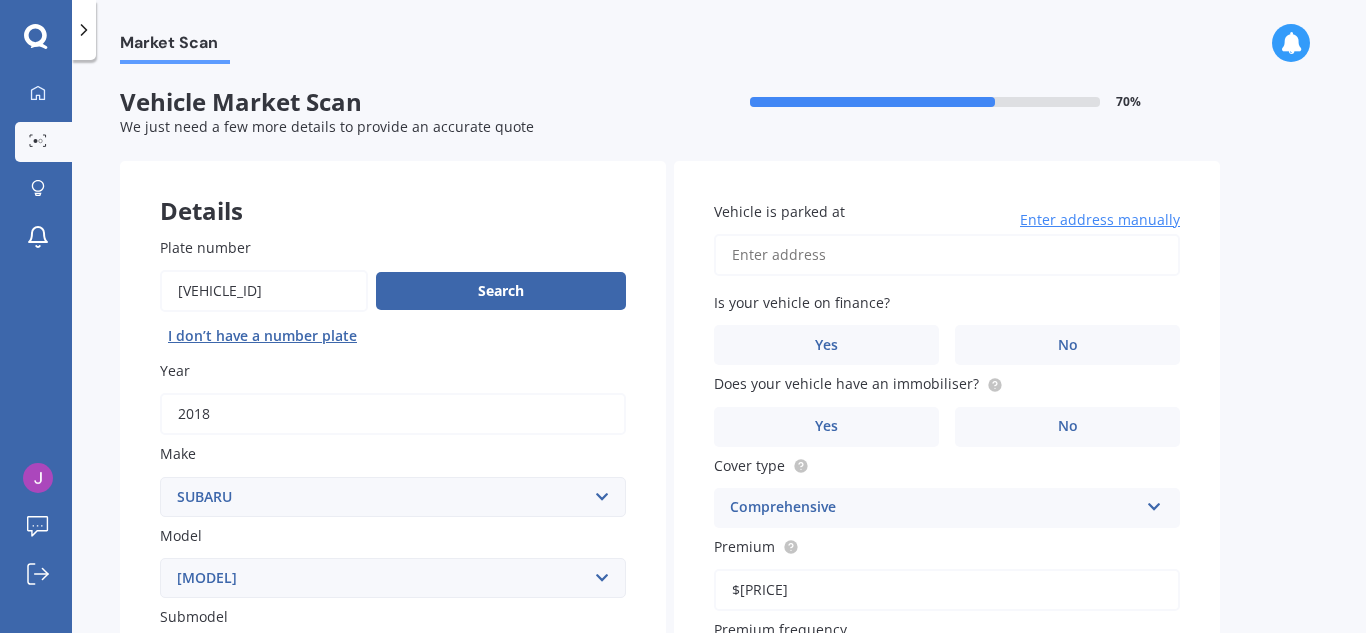 click on "Vehicle is parked at" at bounding box center (947, 255) 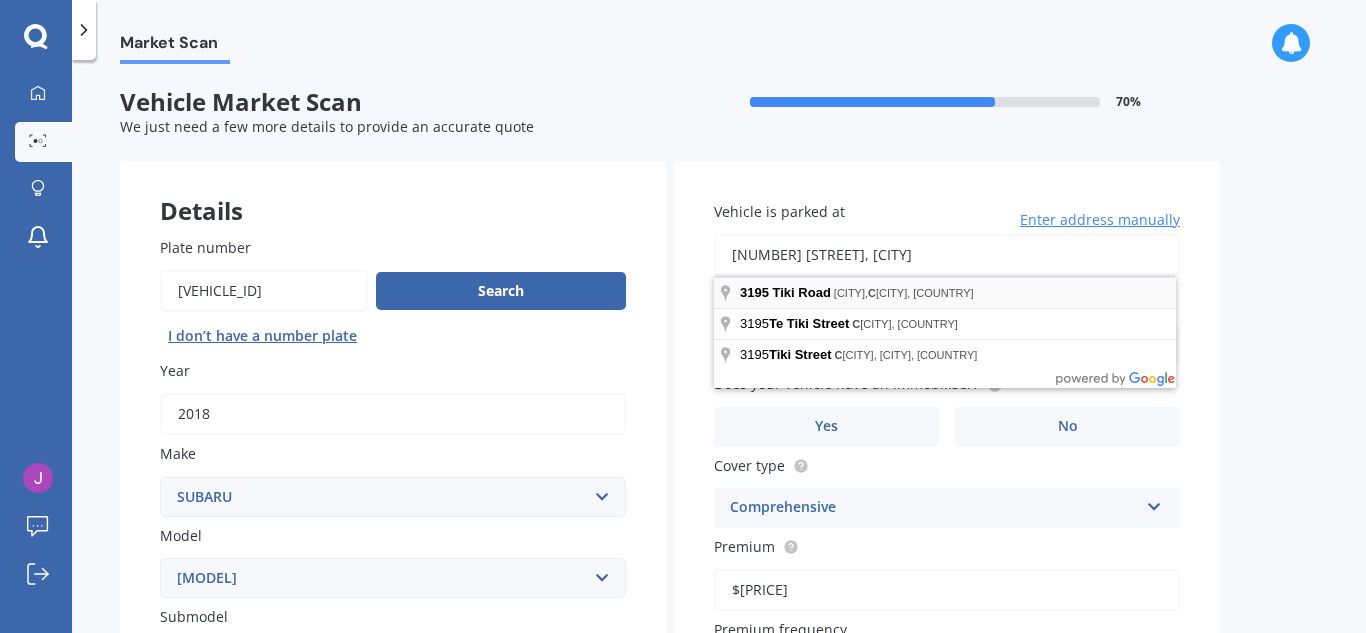 type on "[NUMBER] [STREET], [CITY]" 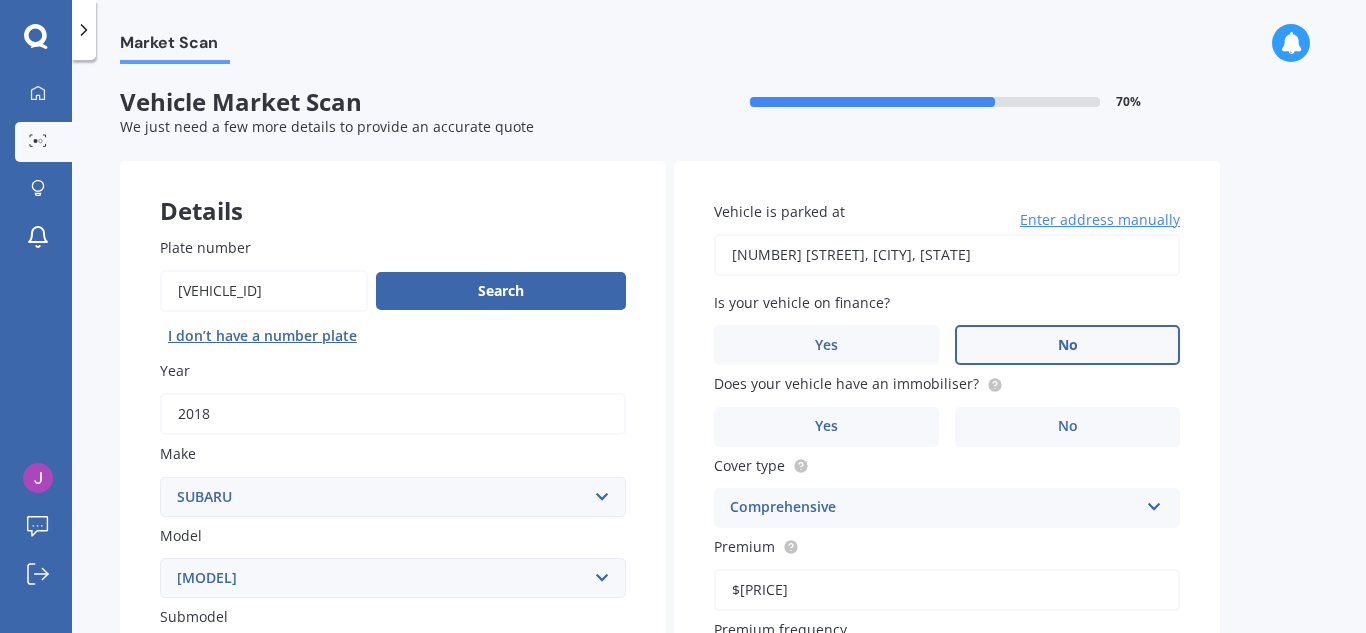 click on "No" at bounding box center (513, 822) 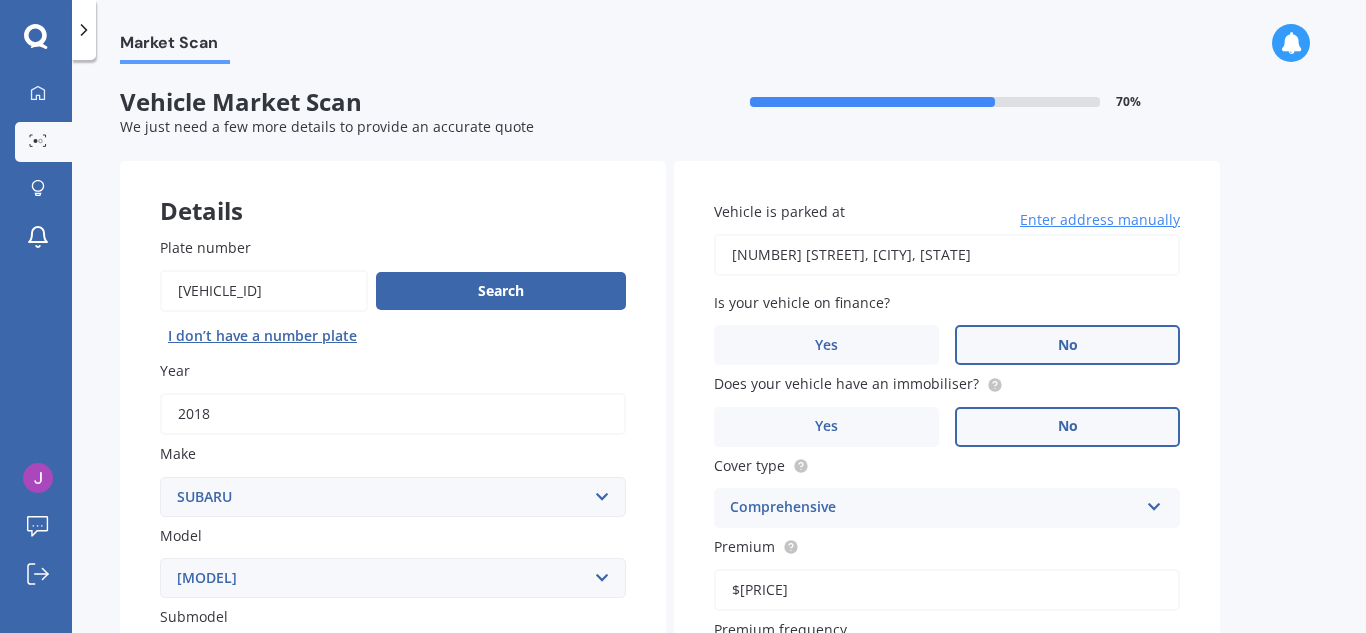 click on "No" at bounding box center [513, 822] 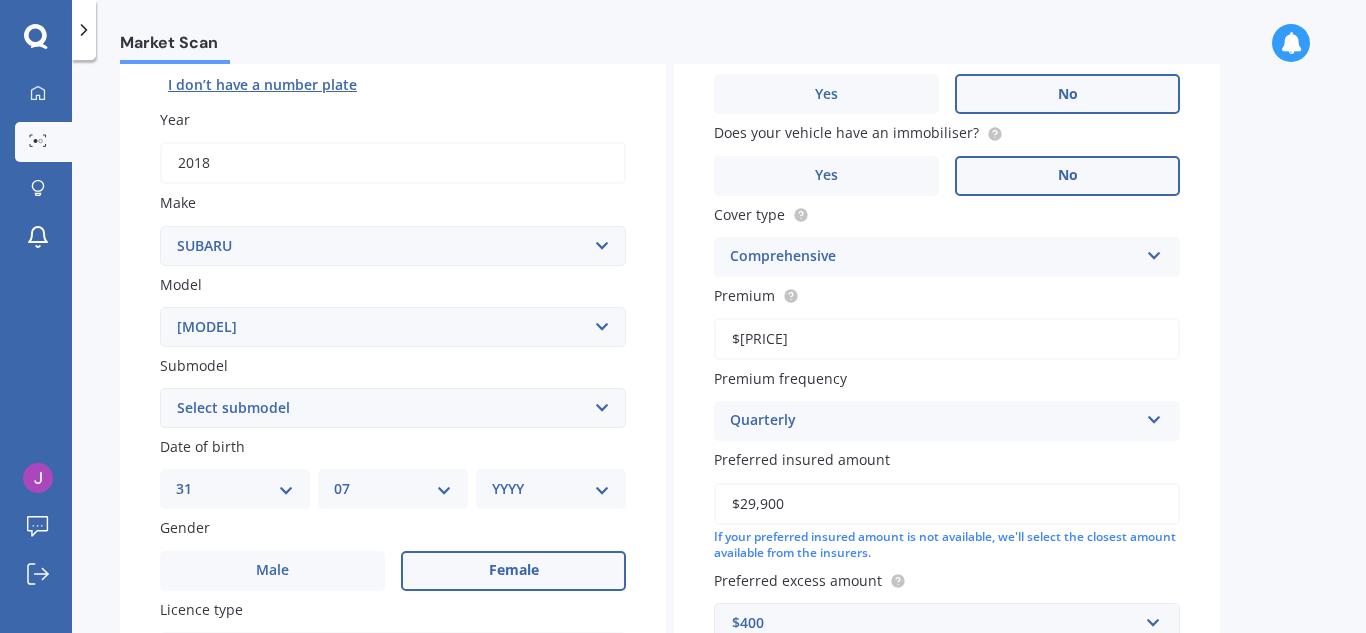 scroll, scrollTop: 300, scrollLeft: 0, axis: vertical 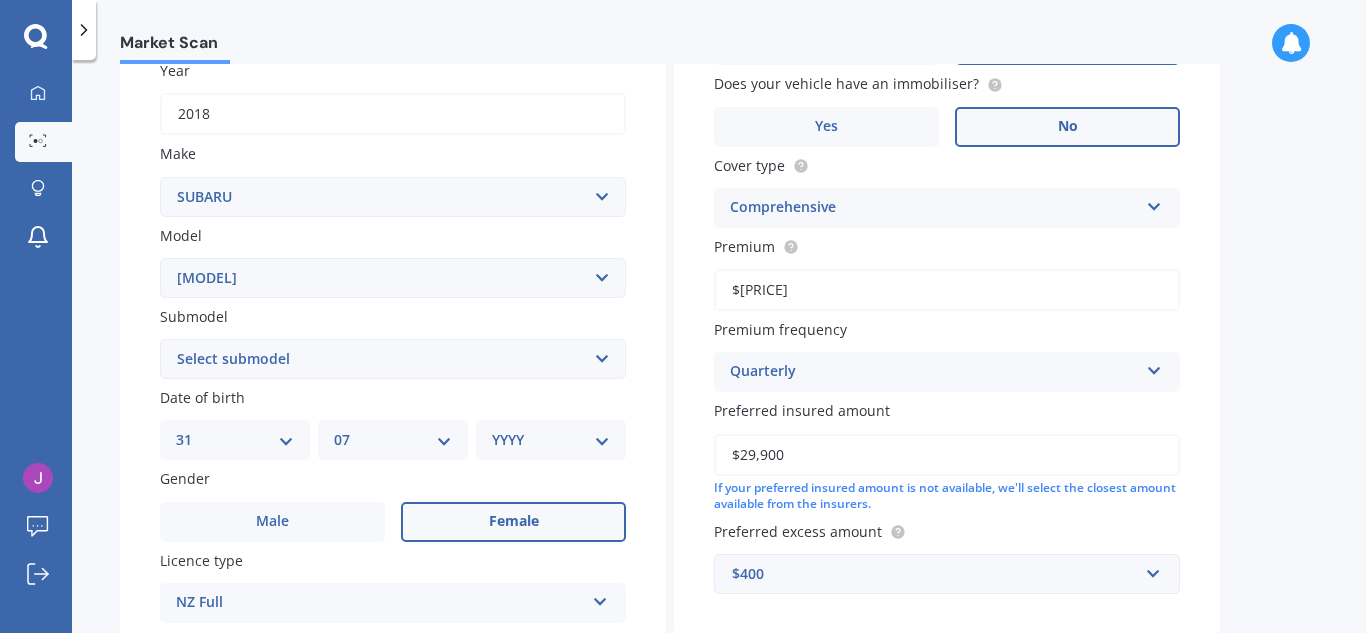 click at bounding box center (600, 598) 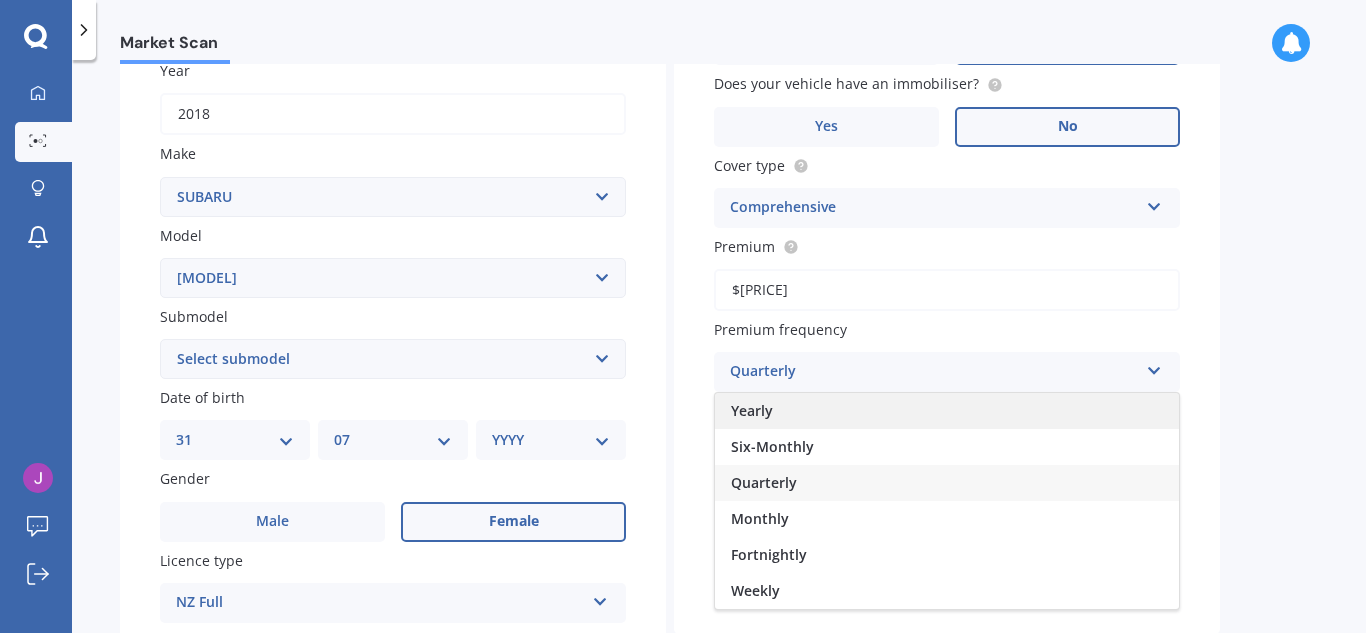 click on "Yearly" at bounding box center (947, 411) 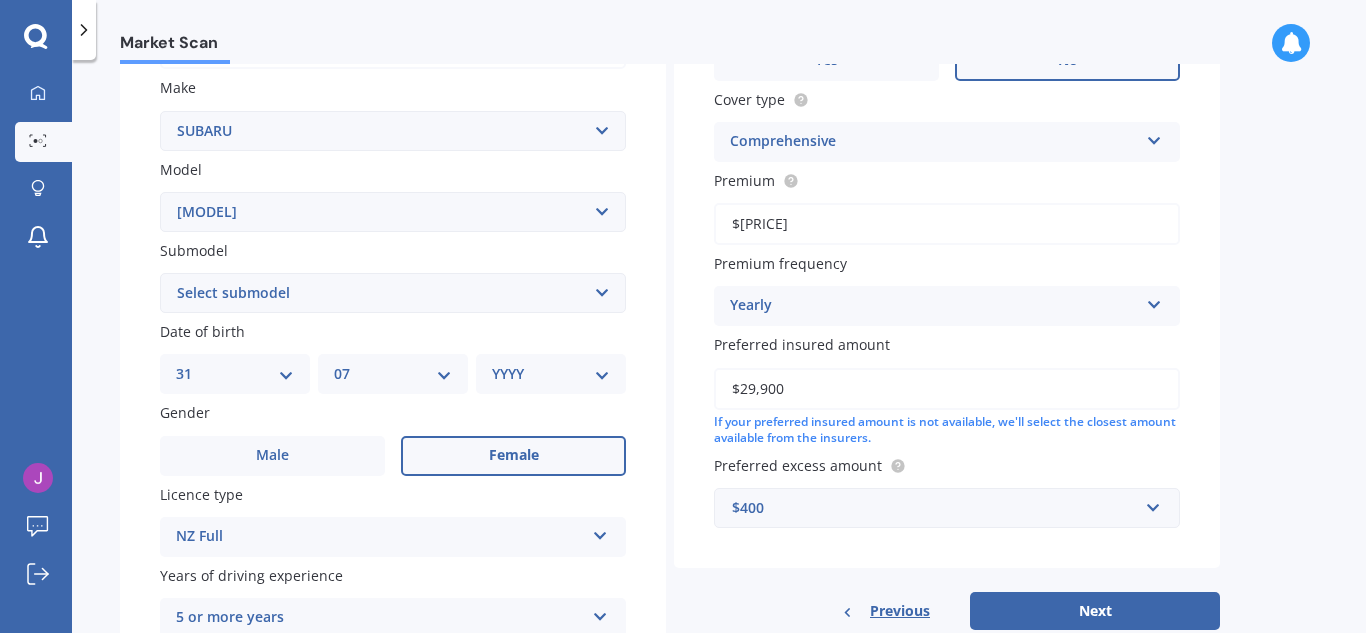 scroll, scrollTop: 400, scrollLeft: 0, axis: vertical 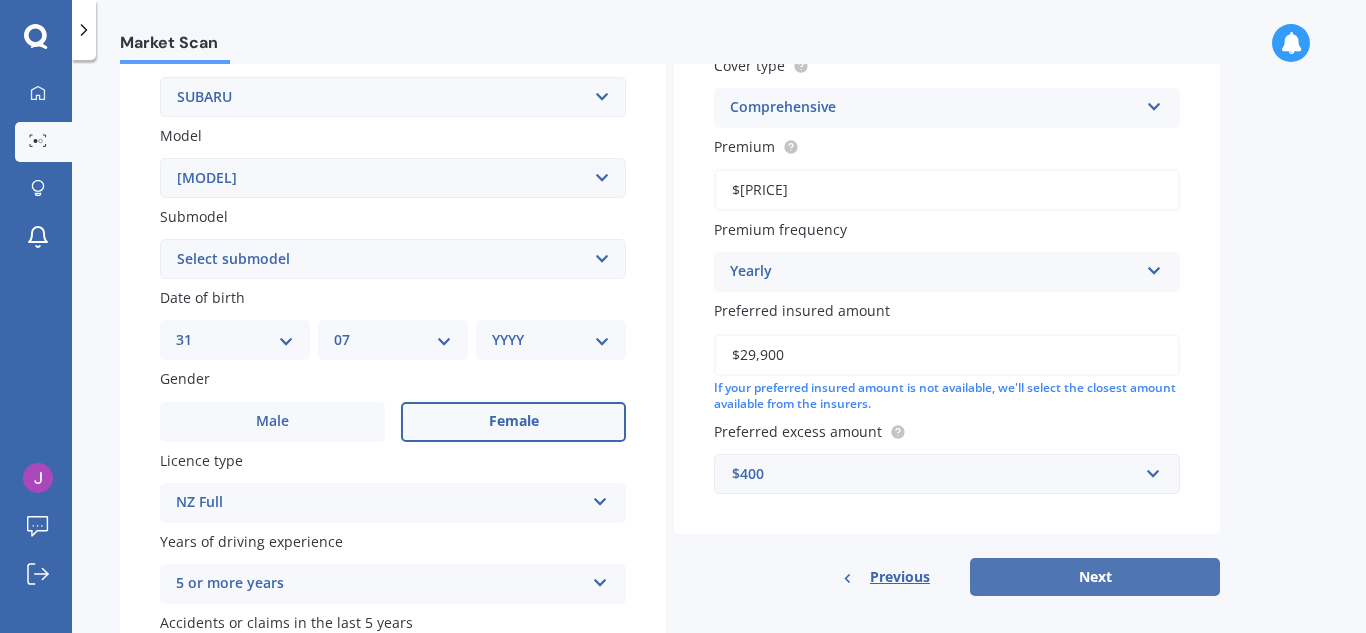 click on "Next" at bounding box center [1095, 577] 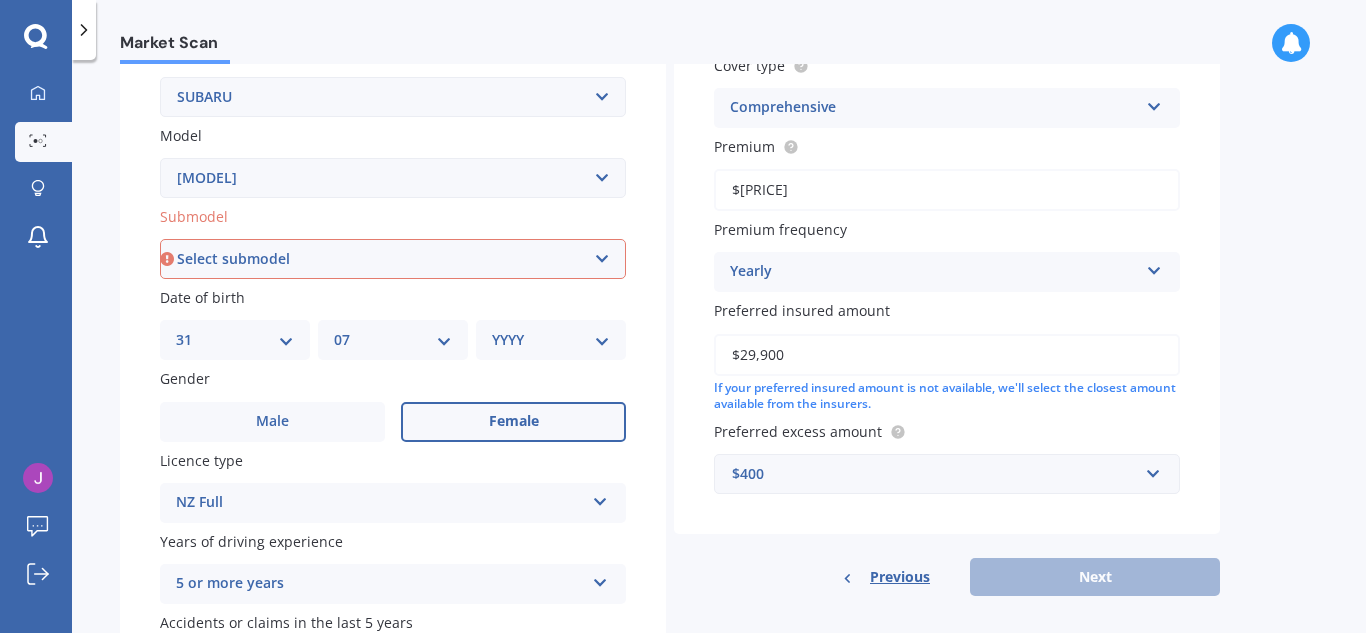 click on "Select submodel [ENGINE] [ENGINE] [ENGINE] [ENGINE] [ENGINE] [ENGINE] [ENGINE] [ENGINE] [ENGINE] [ENGINE] [ENGINE] [ENGINE] [ENGINE] [ENGINE] [ENGINE]" at bounding box center [393, 259] 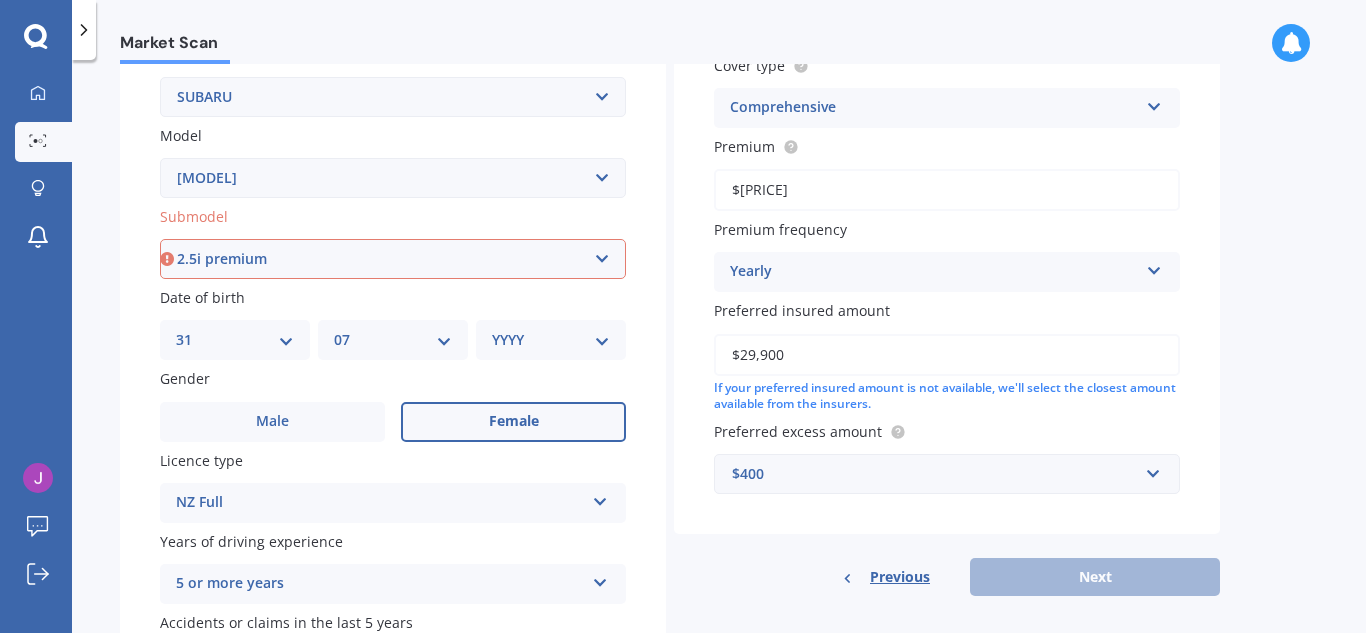 click on "Select submodel [ENGINE] [ENGINE] [ENGINE] [ENGINE] [ENGINE] [ENGINE] [ENGINE] [ENGINE] [ENGINE] [ENGINE] [ENGINE] [ENGINE] [ENGINE] [ENGINE] [ENGINE]" at bounding box center (393, 259) 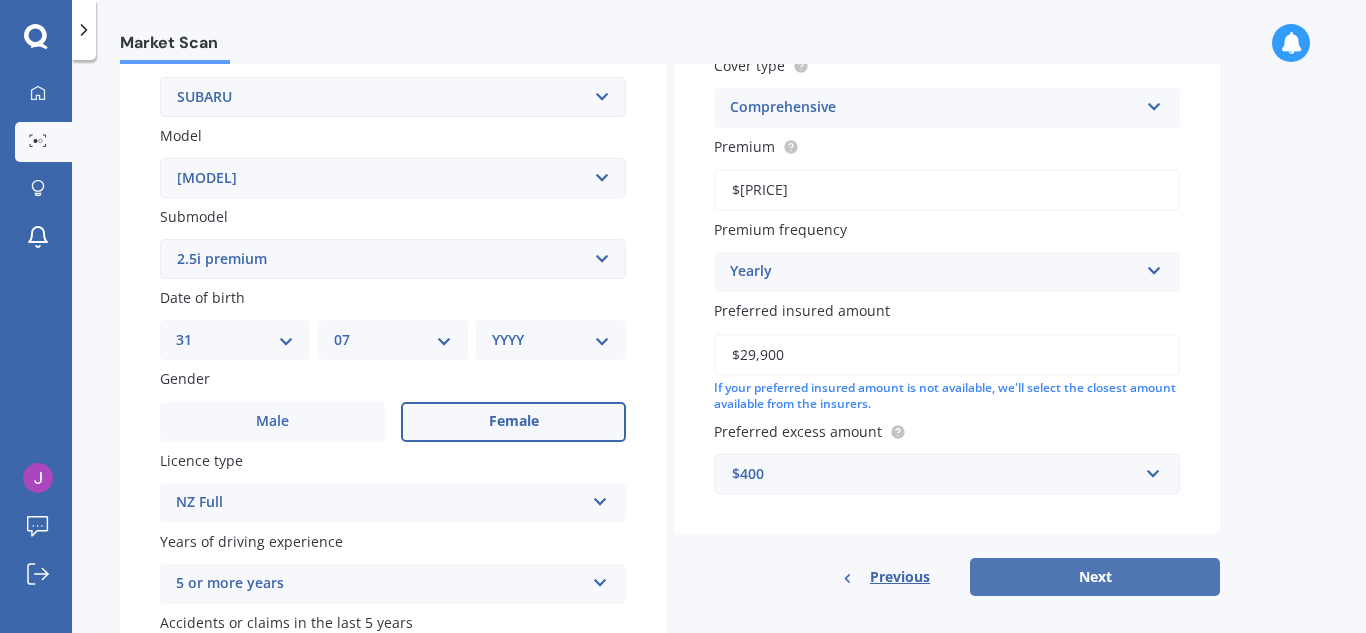 click on "Next" at bounding box center [1095, 577] 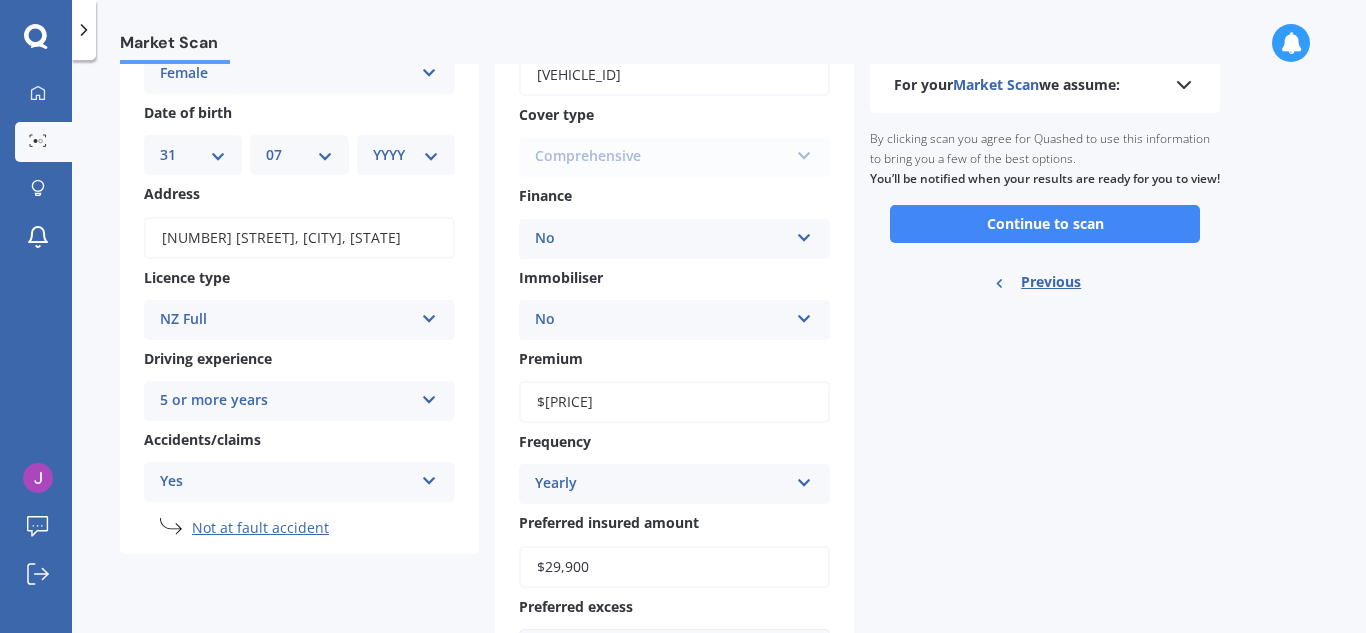 scroll, scrollTop: 200, scrollLeft: 0, axis: vertical 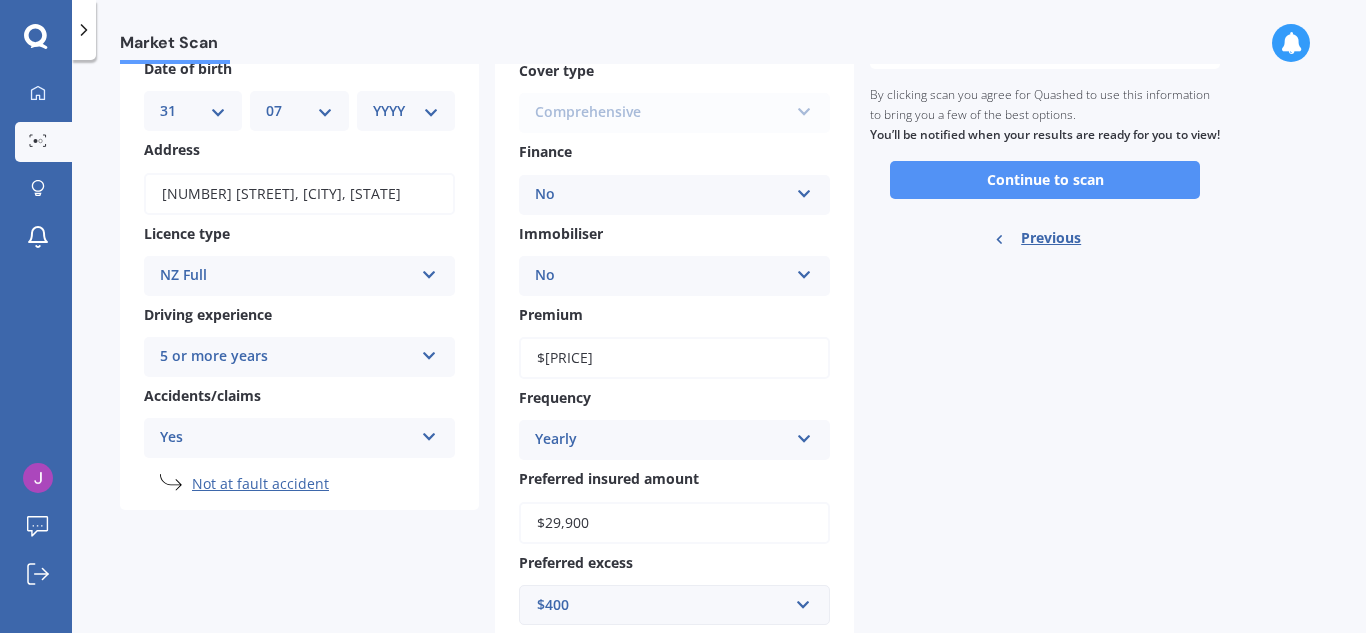 click on "Continue to scan" at bounding box center [1045, 180] 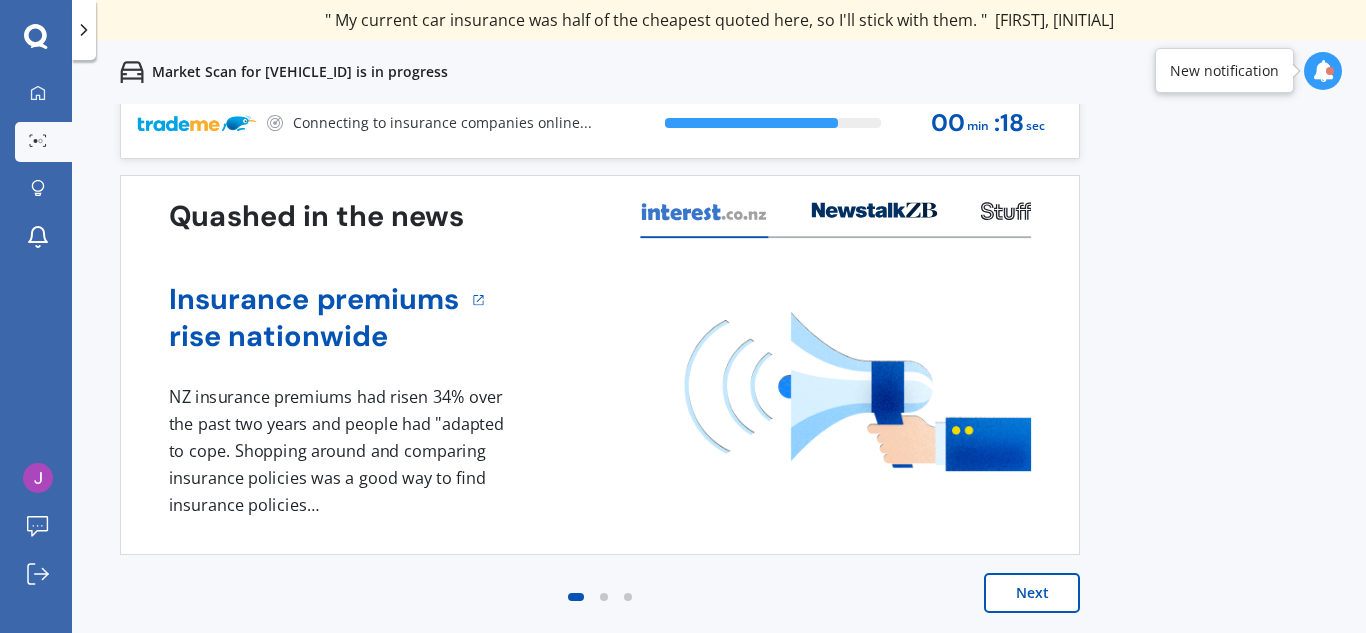 scroll, scrollTop: 0, scrollLeft: 0, axis: both 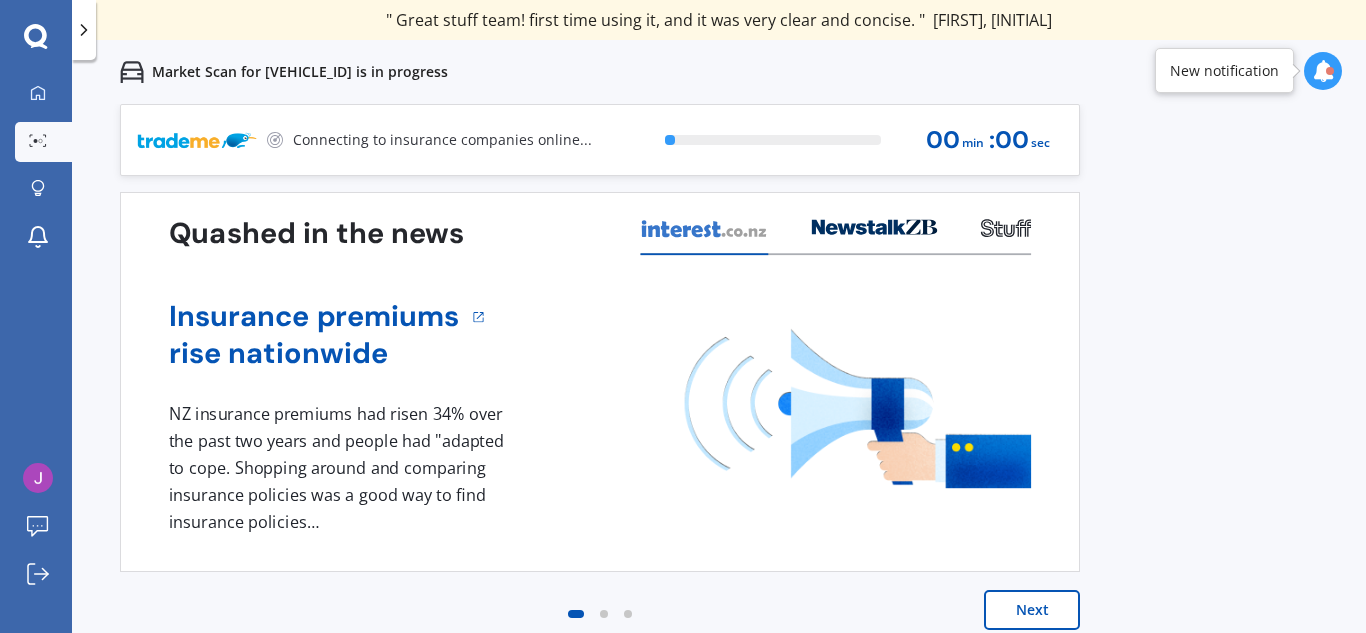 click at bounding box center [1323, 71] 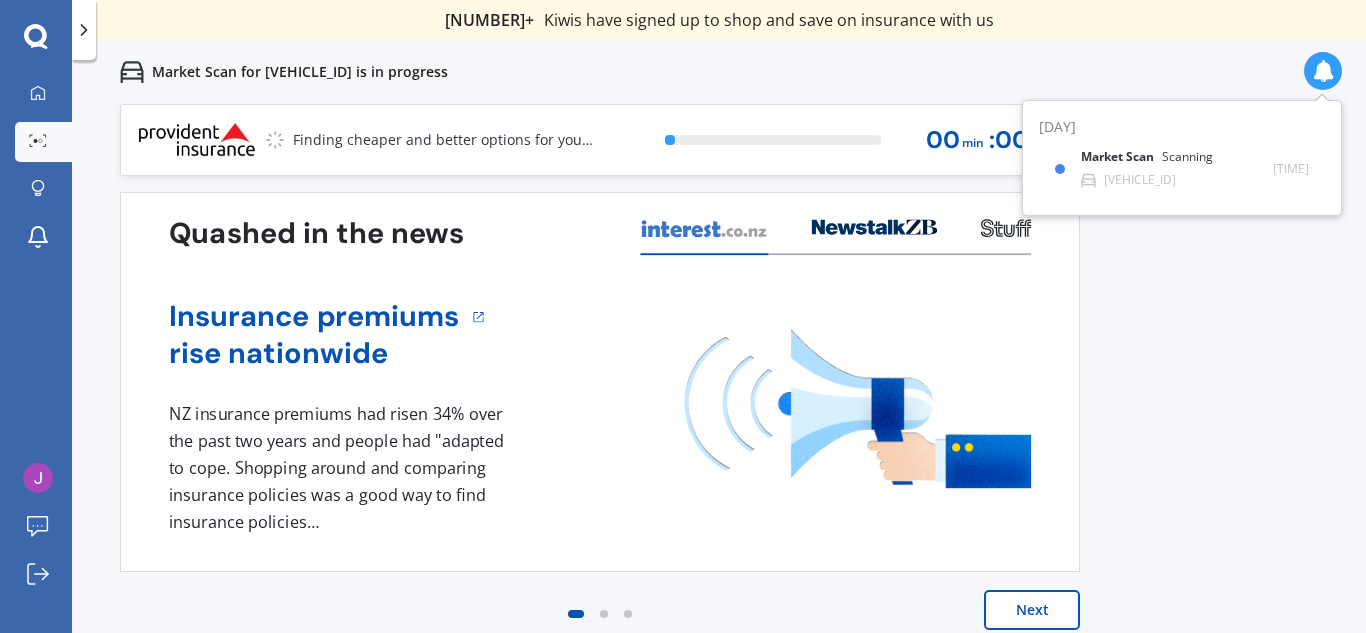 click at bounding box center (1323, 71) 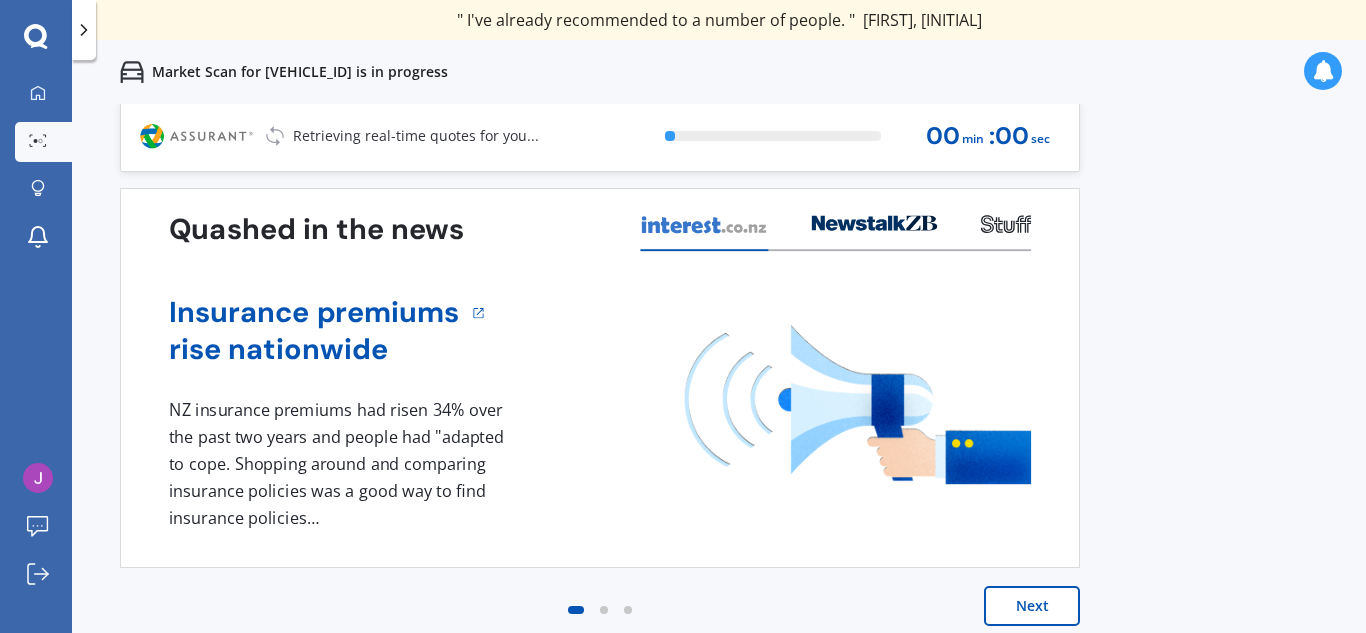 scroll, scrollTop: 0, scrollLeft: 0, axis: both 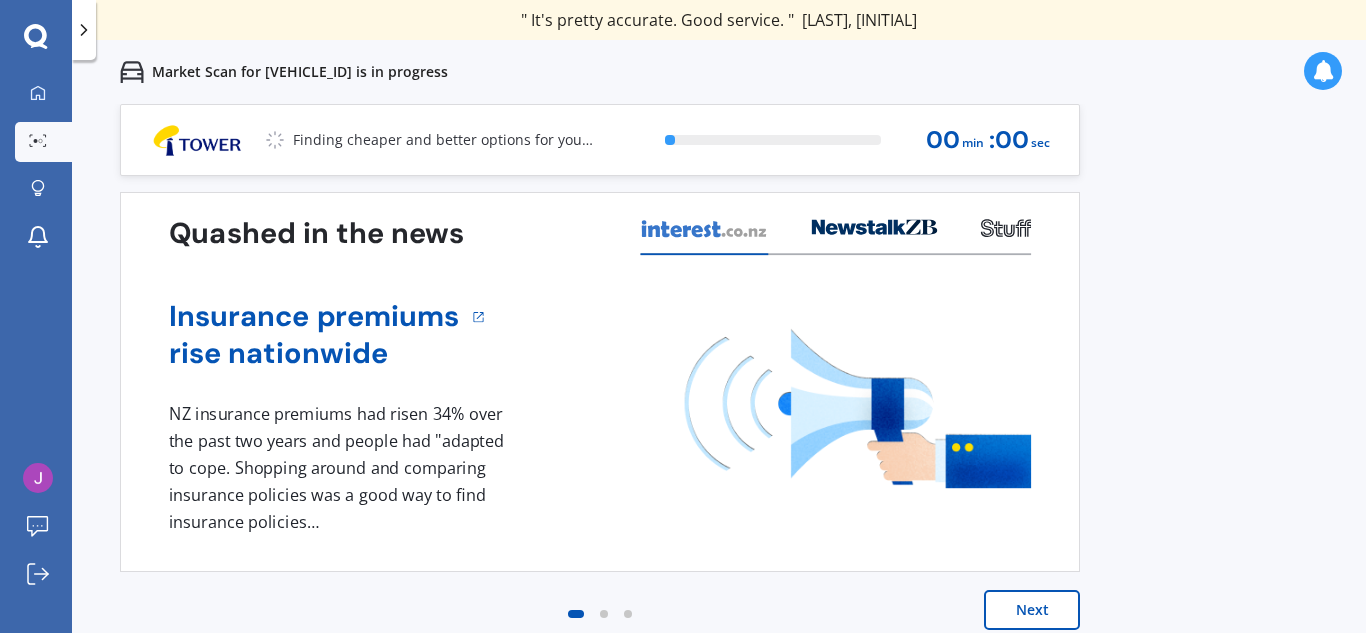 click at bounding box center (773, 140) 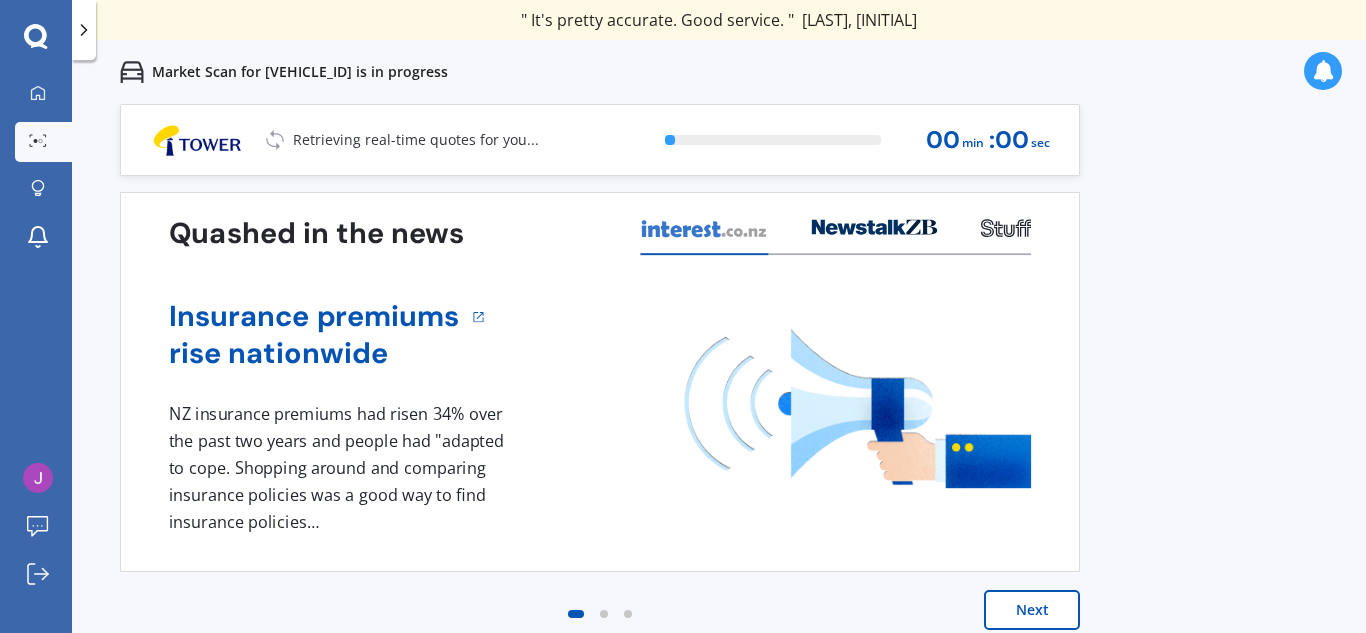click on "Next" at bounding box center (1032, 610) 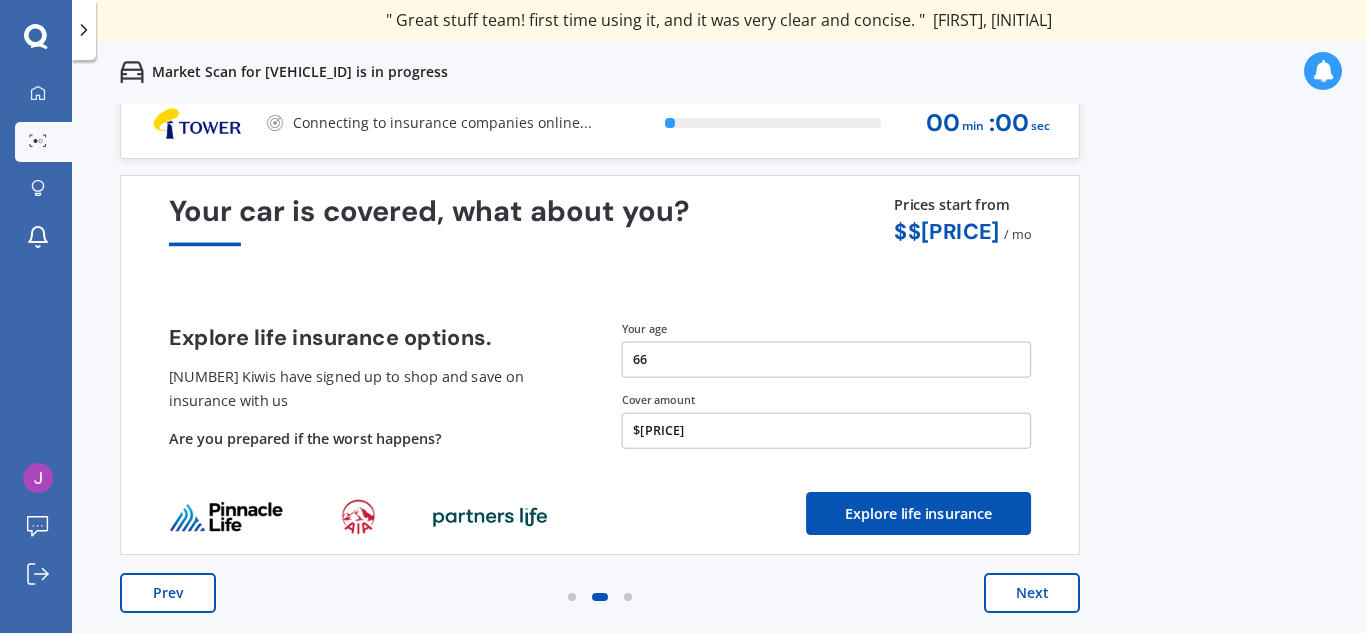 scroll, scrollTop: 0, scrollLeft: 0, axis: both 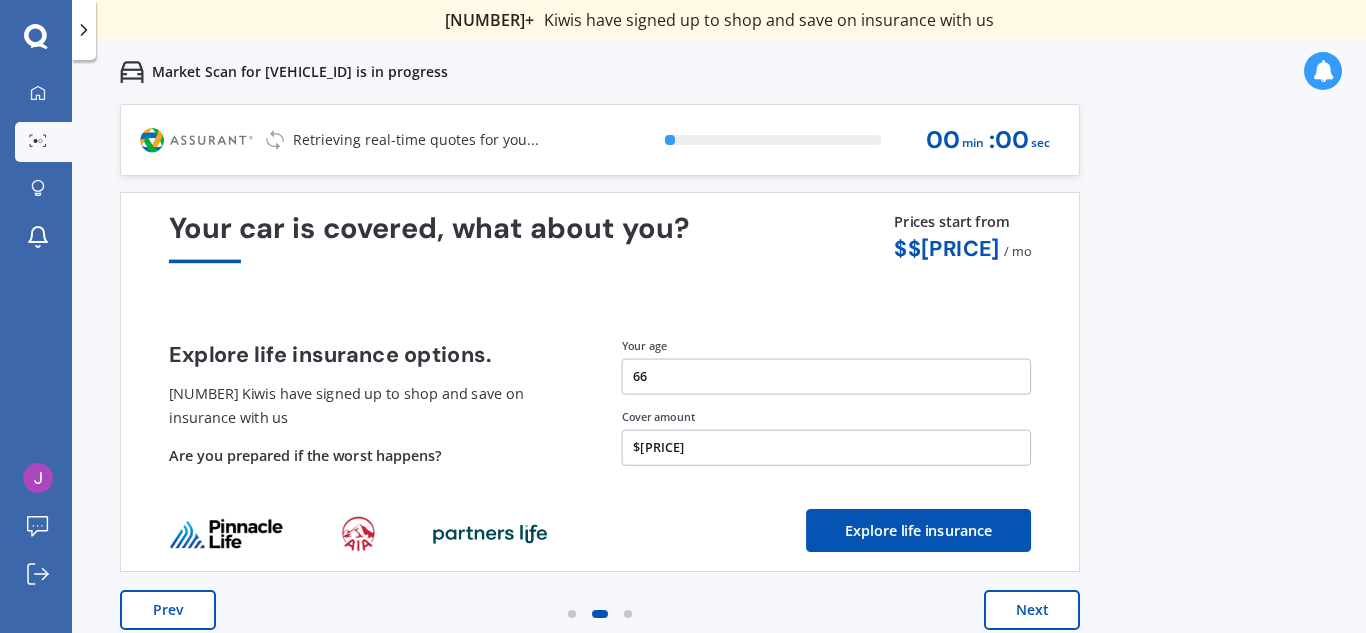 click on "Next" at bounding box center [1032, 610] 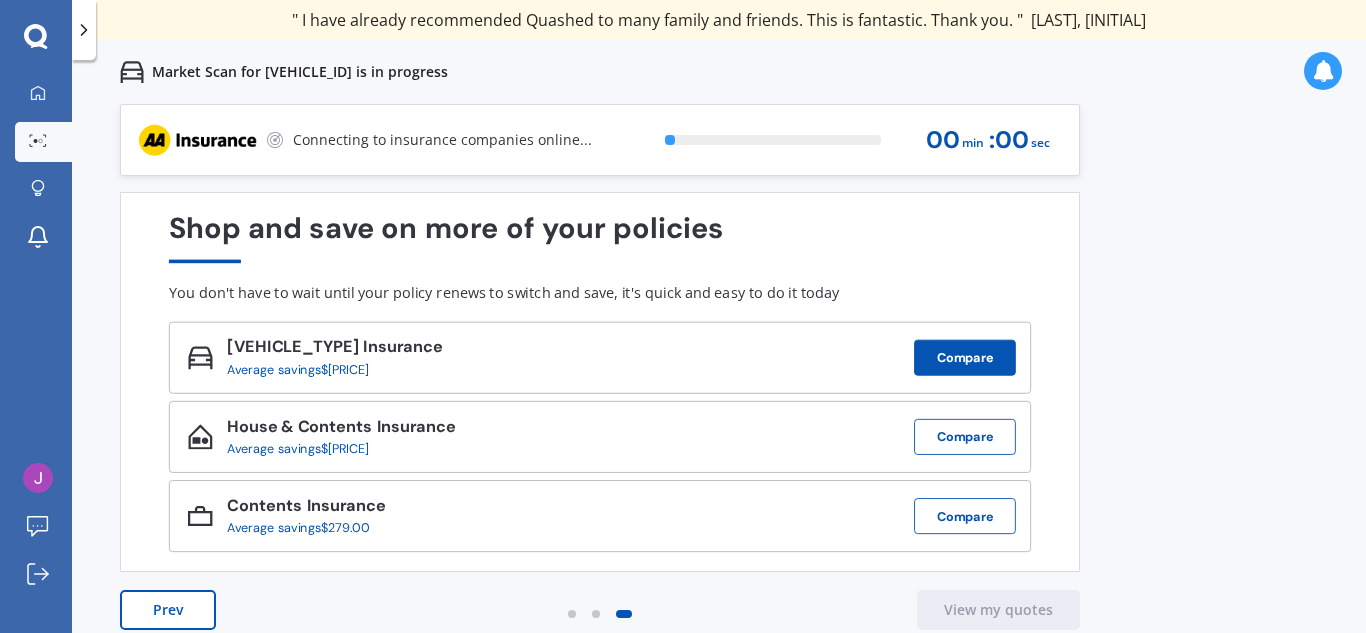 click on "Compare" at bounding box center (965, 358) 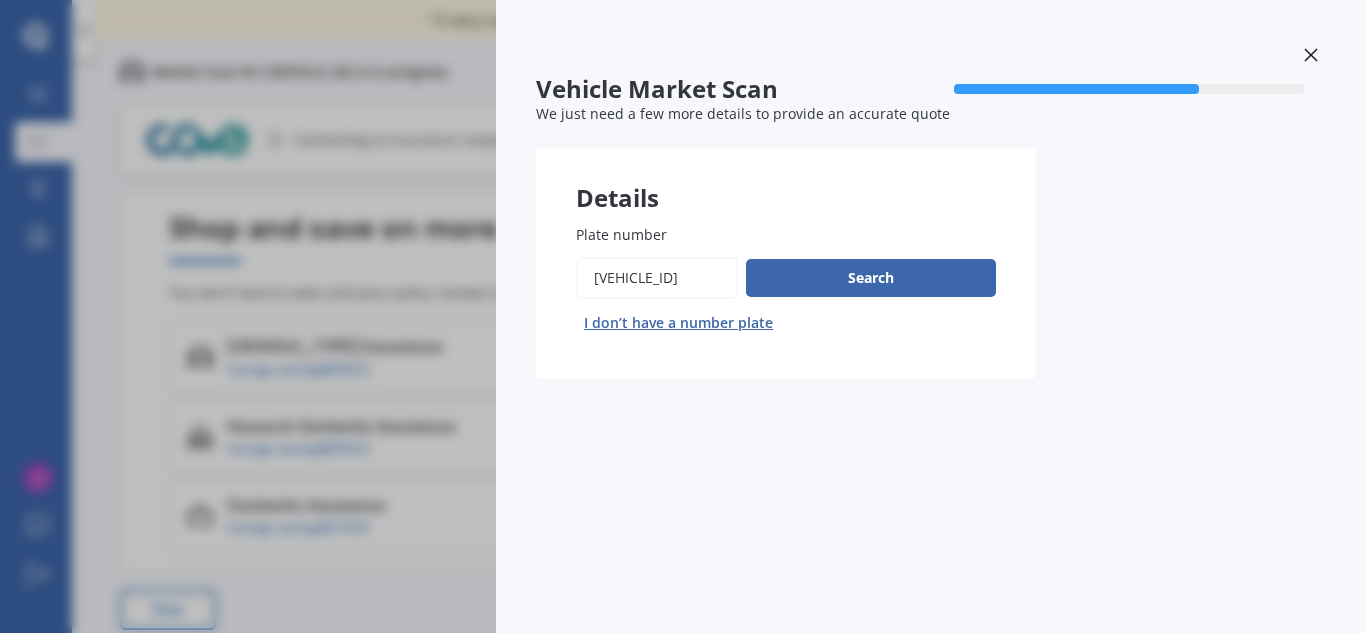 click at bounding box center [1310, 54] 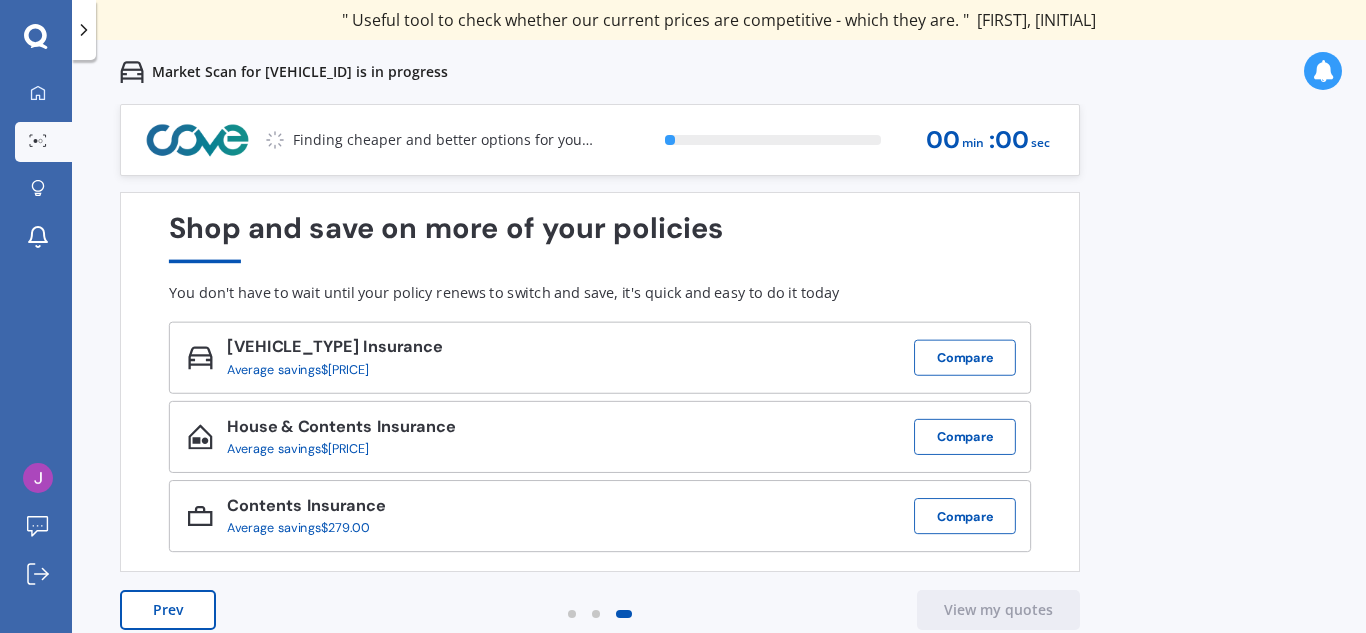click on "Finding cheaper and better options for you..." at bounding box center (443, 140) 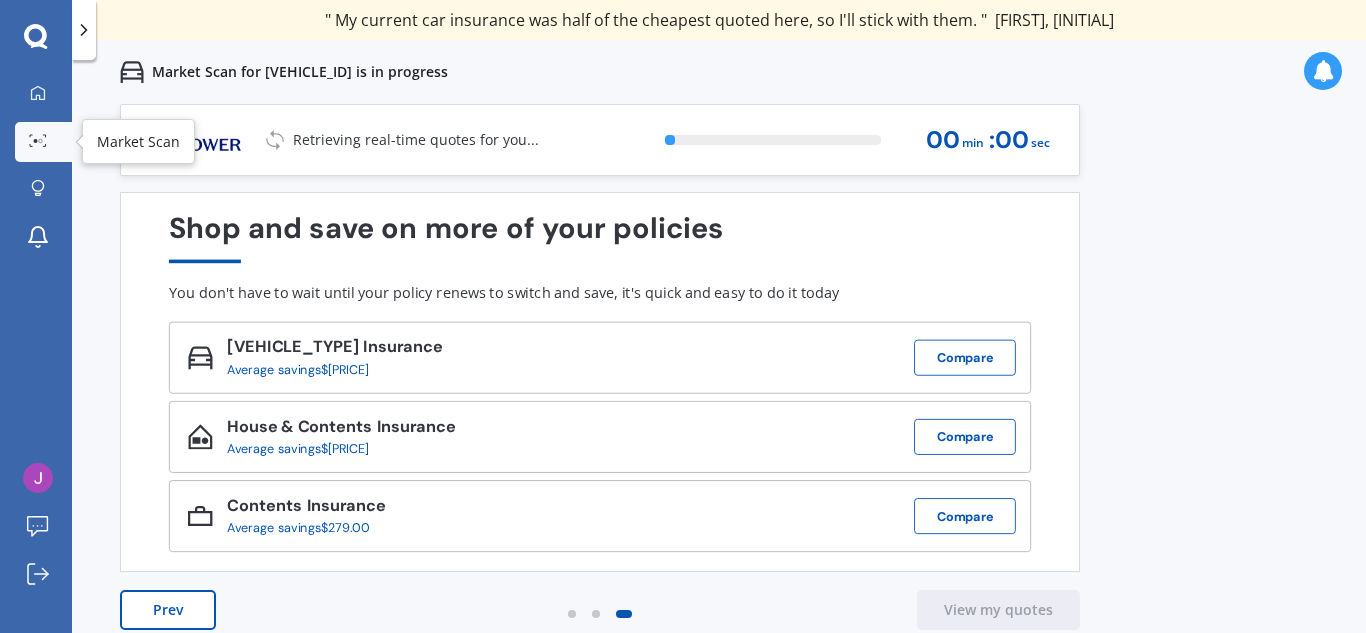 click at bounding box center [38, 140] 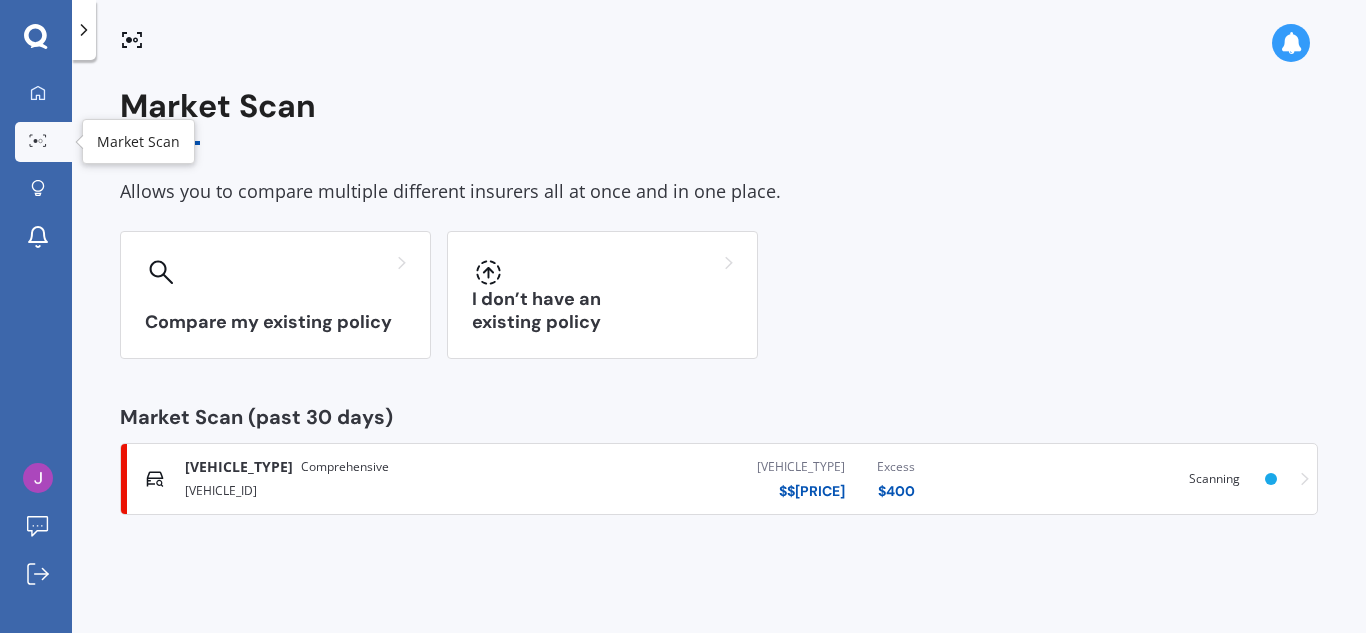 click at bounding box center [38, 141] 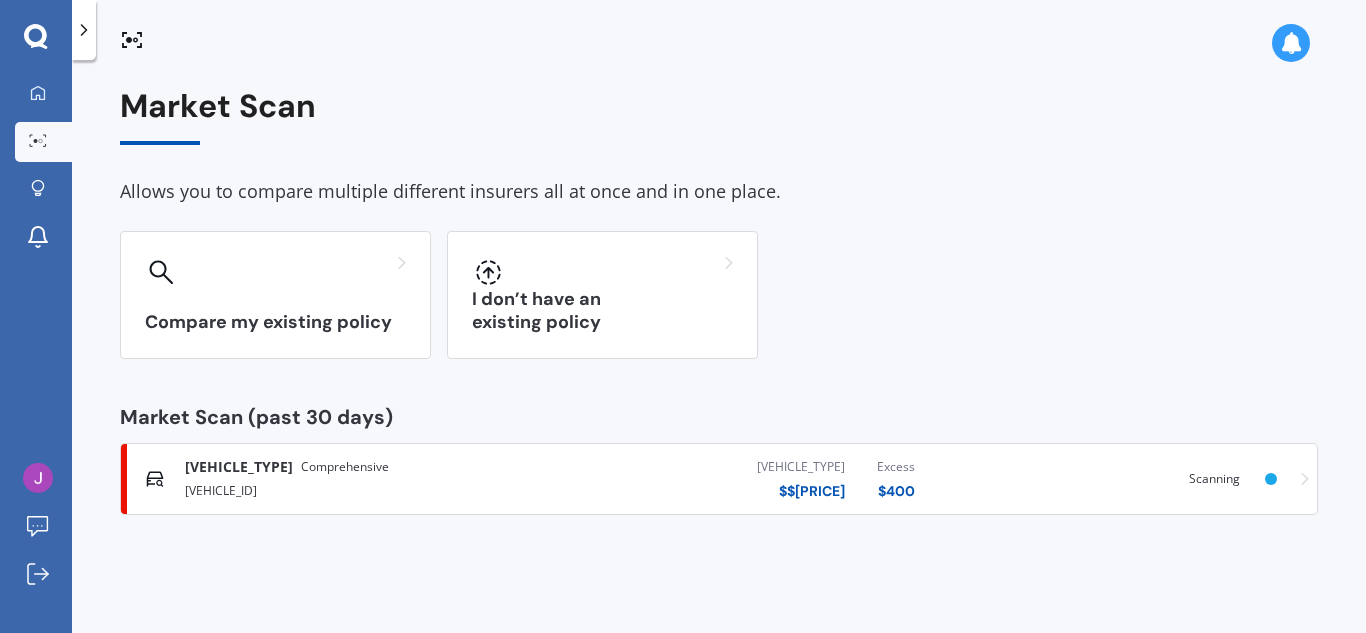 click on "Vehicle $ 29,900 Excess $ 400" at bounding box center (734, 479) 